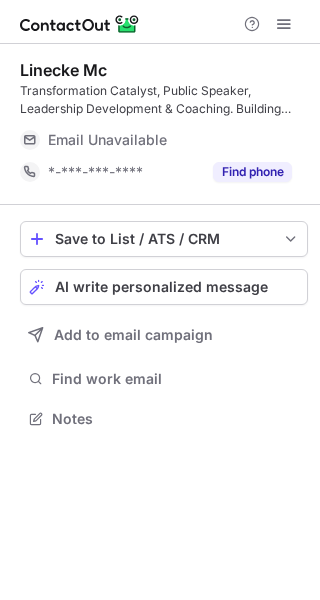 scroll, scrollTop: 0, scrollLeft: 0, axis: both 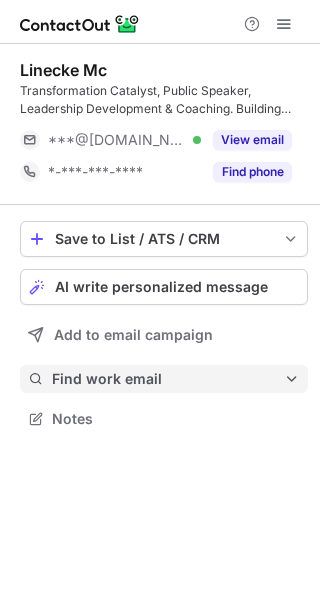 click on "Find work email" at bounding box center (168, 379) 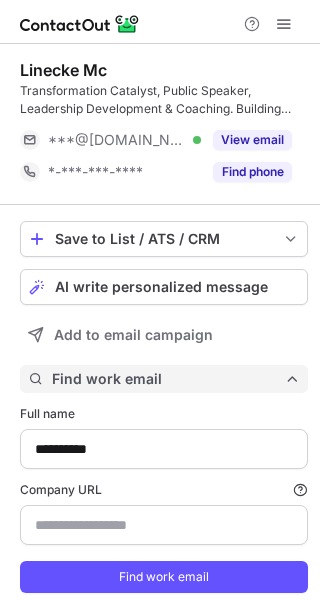 scroll, scrollTop: 10, scrollLeft: 10, axis: both 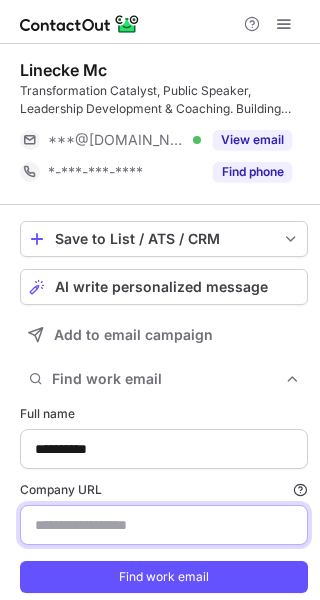 click on "Company URL Finding work email will consume 1 credit if a match is found." at bounding box center [164, 525] 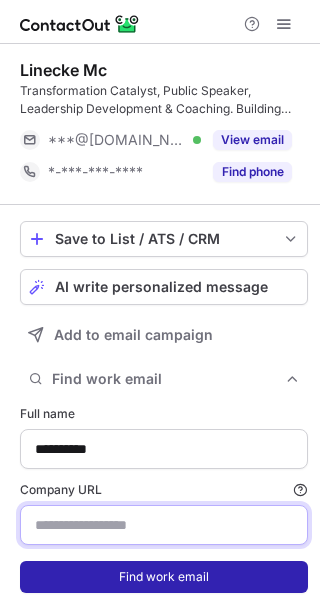 paste on "**********" 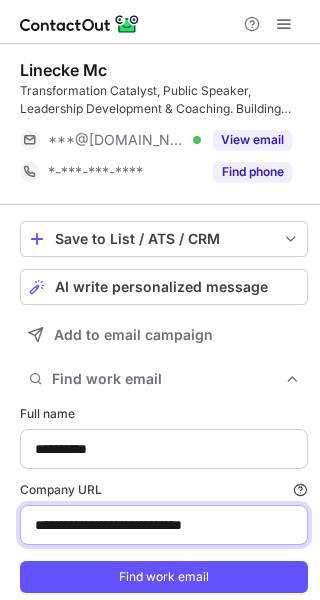 click on "**********" at bounding box center [164, 525] 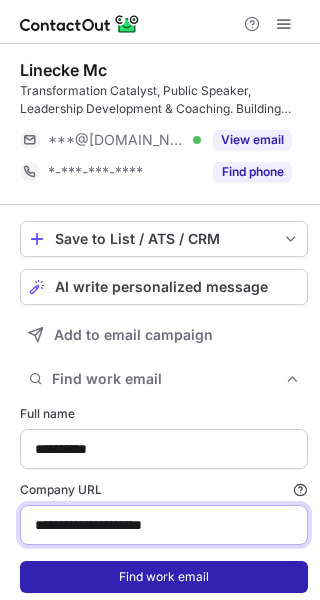 type on "**********" 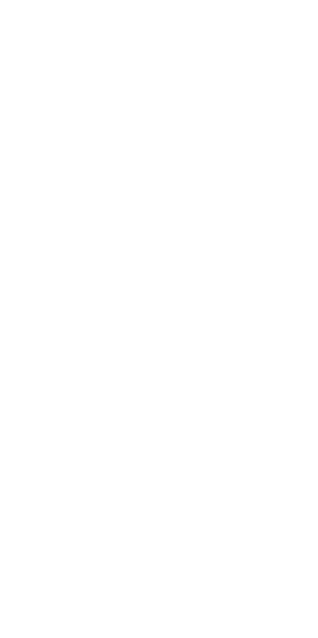 scroll, scrollTop: 0, scrollLeft: 0, axis: both 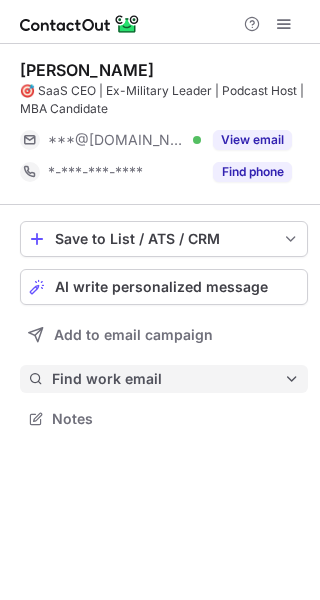 click on "Find work email" at bounding box center [164, 379] 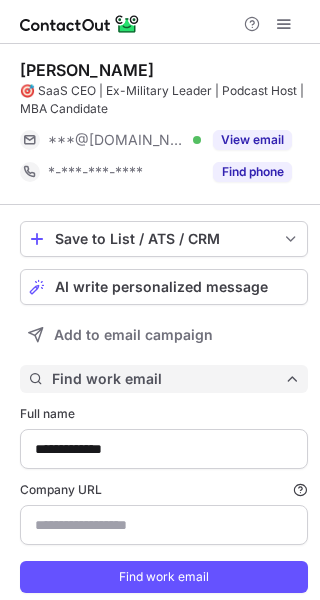 type on "*********" 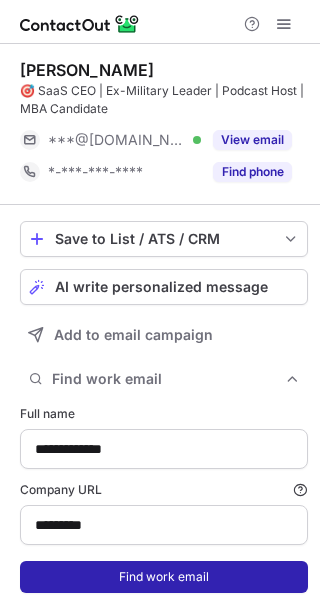 click on "Find work email" at bounding box center [164, 577] 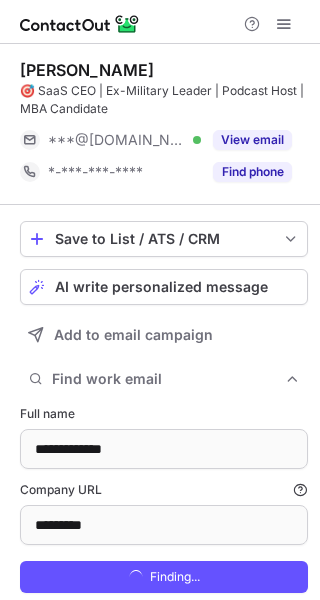 scroll, scrollTop: 10, scrollLeft: 10, axis: both 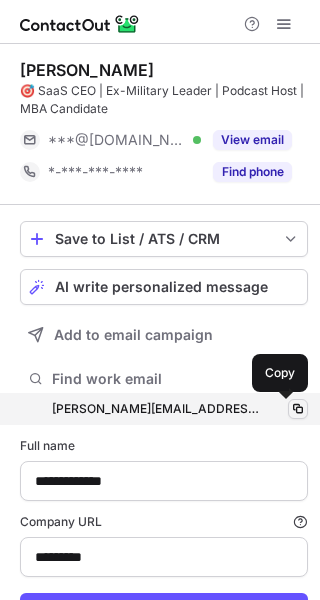 click at bounding box center [298, 409] 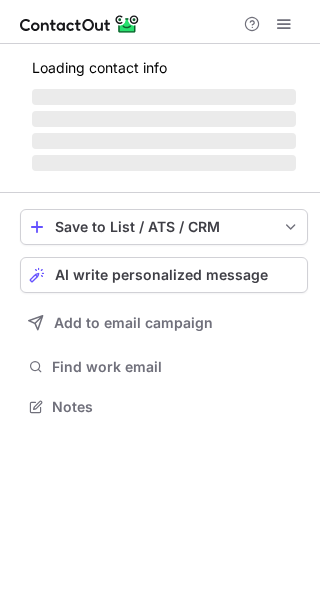 scroll, scrollTop: 0, scrollLeft: 0, axis: both 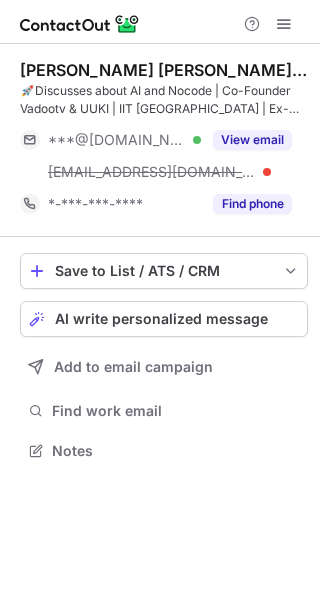click on "Save to List / ATS / CRM List Select Lever Connect Greenhouse Connect Salesforce Connect Hubspot Connect Bullhorn Connect Zapier (100+ Applications) Connect Request a new integration AI write personalized message Add to email campaign Find work email Notes" at bounding box center [164, 359] 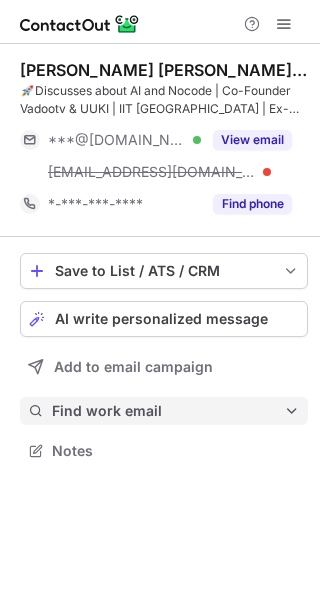 click on "Find work email" at bounding box center (168, 411) 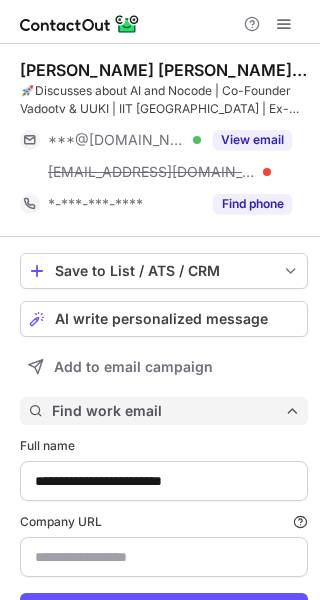 scroll, scrollTop: 10, scrollLeft: 10, axis: both 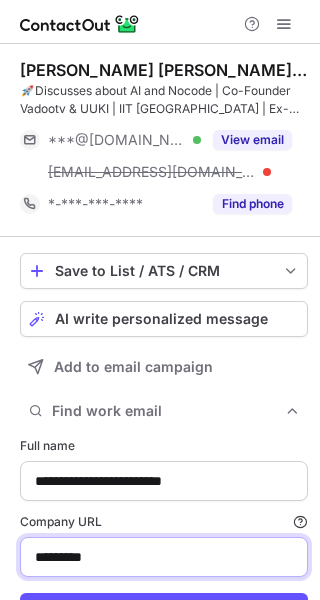 click on "*********" at bounding box center (164, 557) 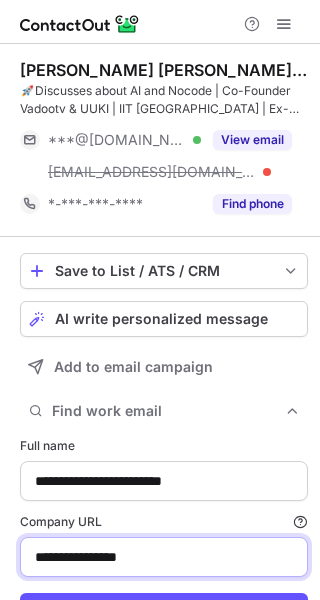 click on "**********" at bounding box center [164, 557] 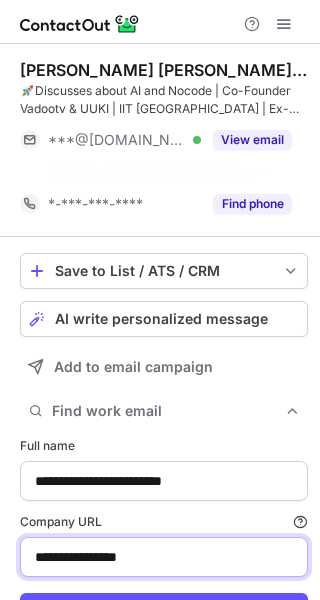 scroll, scrollTop: 617, scrollLeft: 306, axis: both 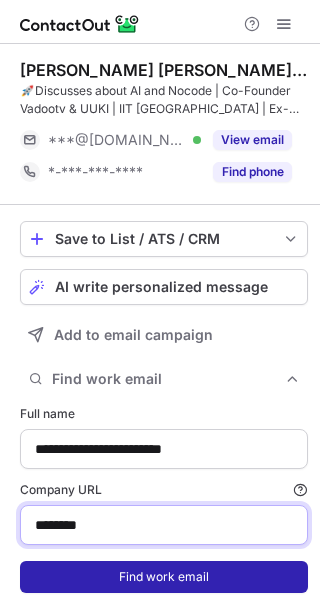 type on "********" 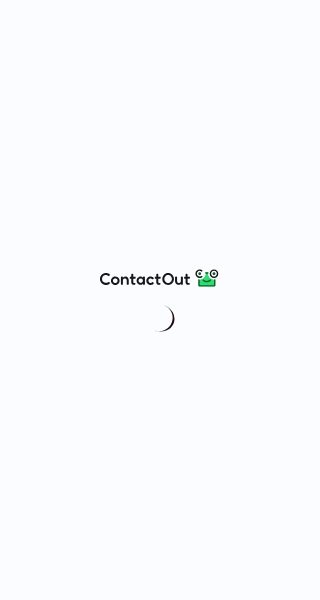 scroll, scrollTop: 0, scrollLeft: 0, axis: both 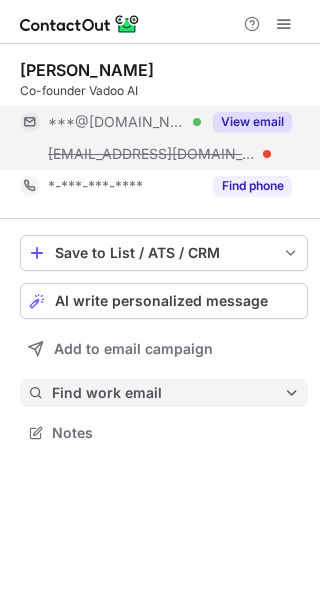 click on "Find work email" at bounding box center [168, 393] 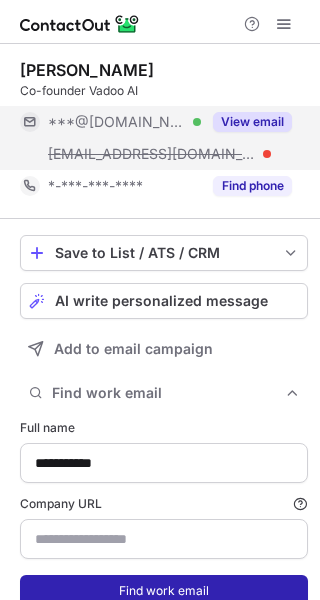 scroll, scrollTop: 10, scrollLeft: 10, axis: both 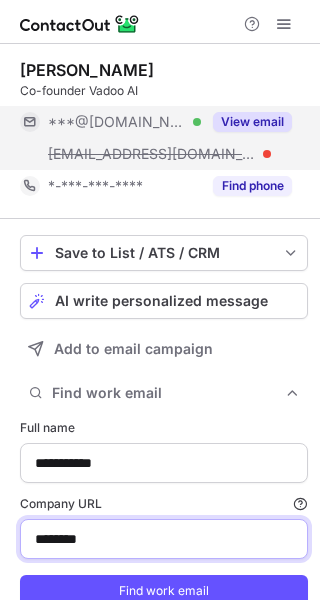 click on "********" at bounding box center (164, 539) 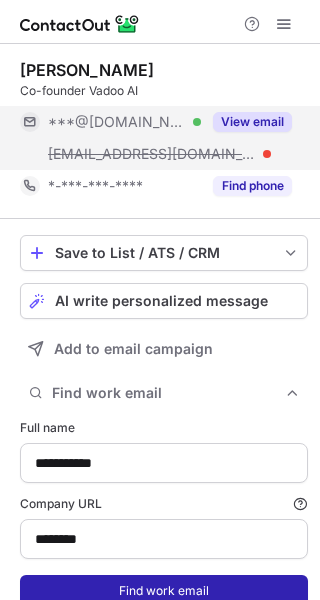 click on "Find work email" at bounding box center [164, 591] 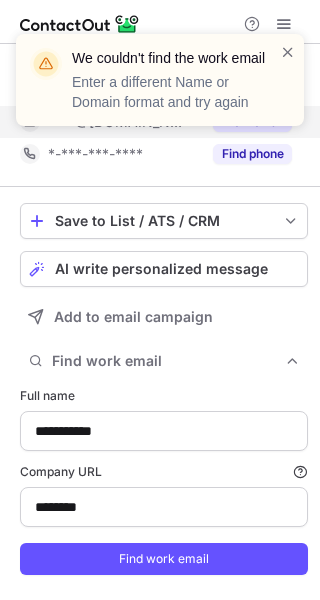 scroll, scrollTop: 599, scrollLeft: 306, axis: both 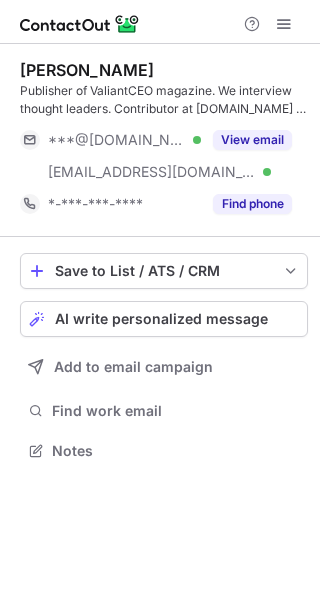 click on "Save to List / ATS / CRM List Select Lever Connect Greenhouse Connect Salesforce Connect Hubspot Connect Bullhorn Connect Zapier (100+ Applications) Connect Request a new integration AI write personalized message Add to email campaign Find work email Notes" at bounding box center (164, 359) 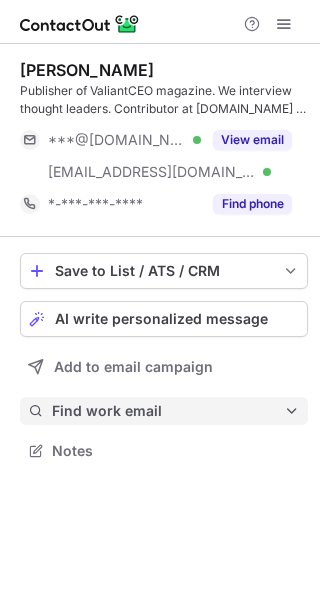 click on "Find work email" at bounding box center (168, 411) 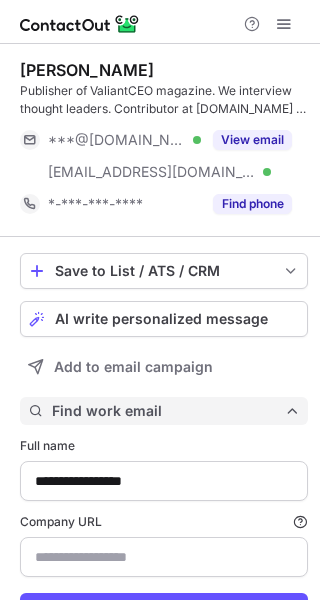 scroll, scrollTop: 10, scrollLeft: 10, axis: both 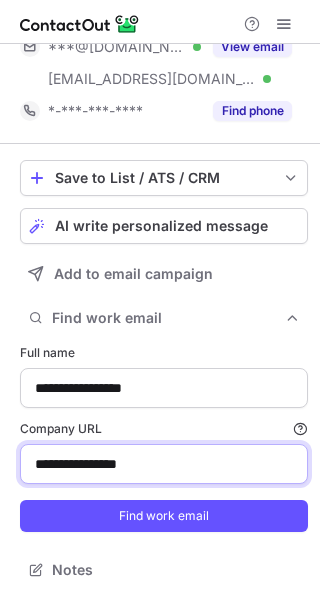 click on "**********" at bounding box center (164, 464) 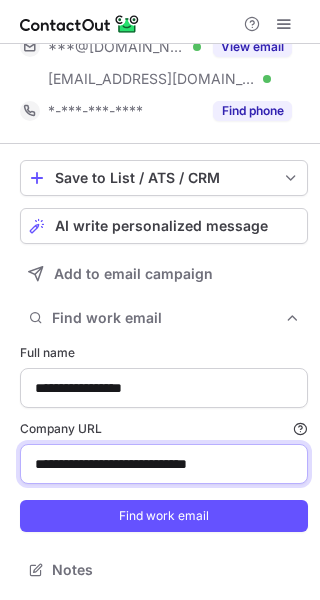 click on "**********" at bounding box center [164, 464] 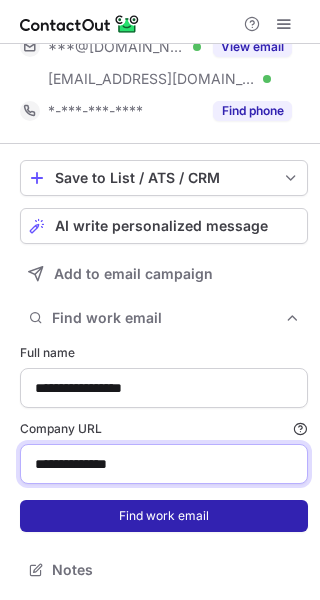 type on "**********" 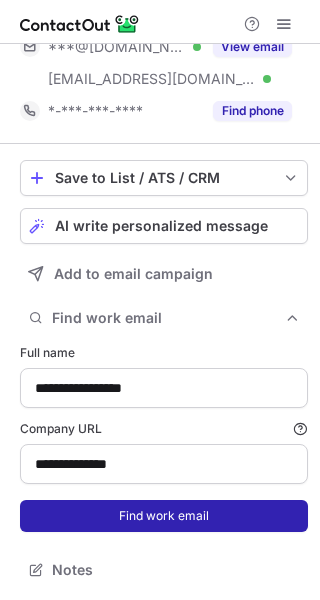 click on "Find work email" at bounding box center (164, 516) 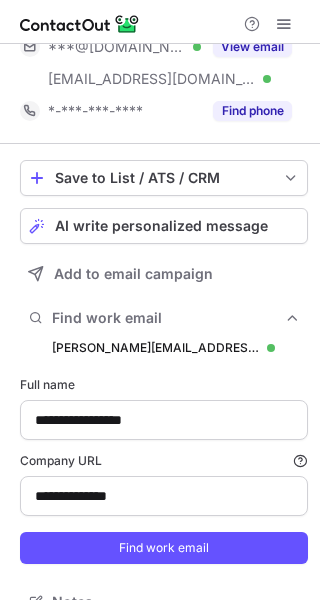 scroll, scrollTop: 10, scrollLeft: 10, axis: both 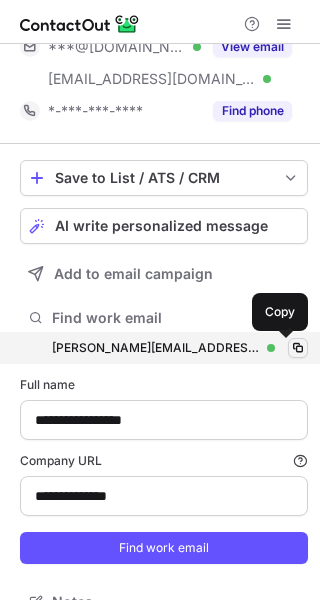 click at bounding box center [298, 348] 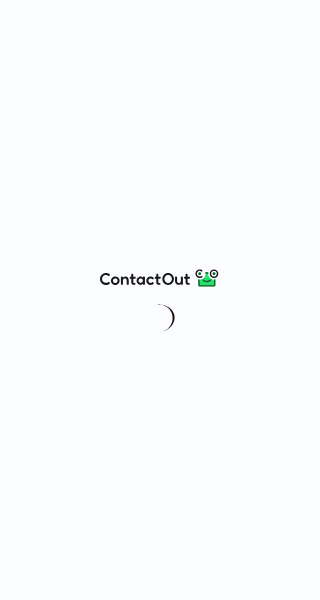 scroll, scrollTop: 0, scrollLeft: 0, axis: both 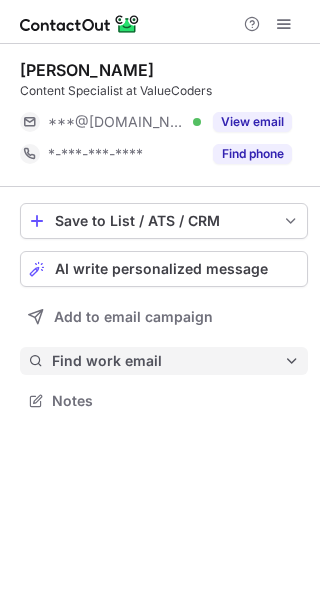 click on "Find work email" at bounding box center (164, 361) 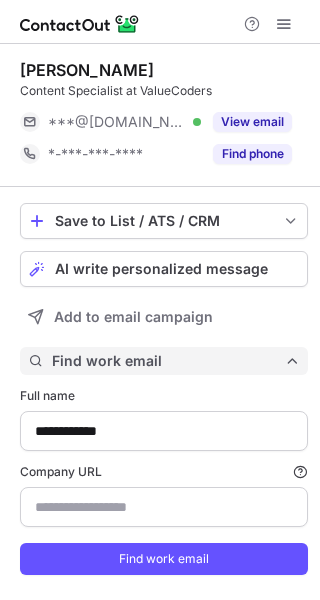 scroll, scrollTop: 10, scrollLeft: 10, axis: both 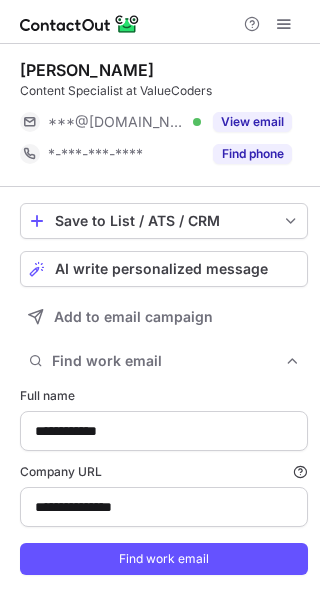 type on "**********" 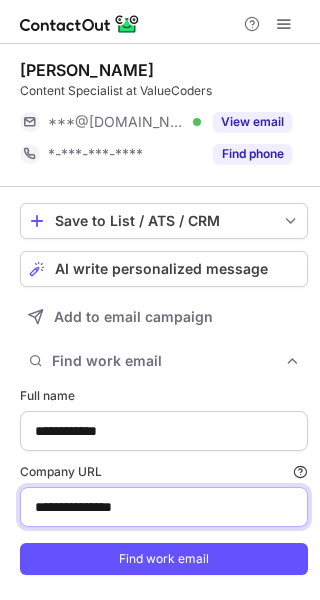 click on "**********" at bounding box center [164, 507] 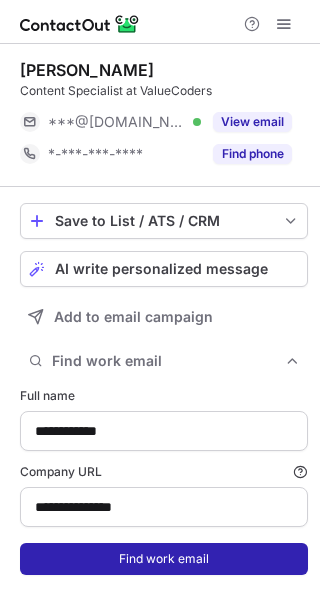 click on "Find work email" at bounding box center [164, 559] 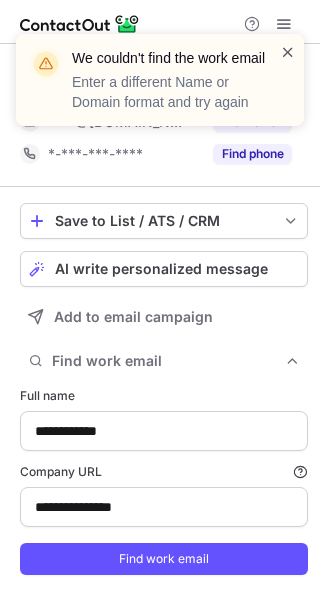 click at bounding box center (288, 52) 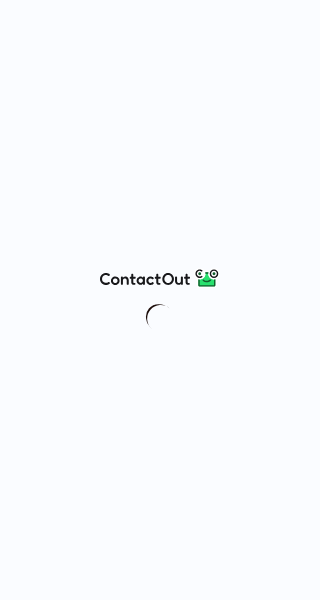 scroll, scrollTop: 0, scrollLeft: 0, axis: both 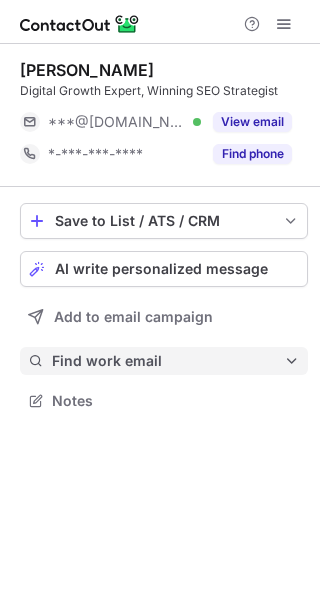 click on "Find work email" at bounding box center [164, 361] 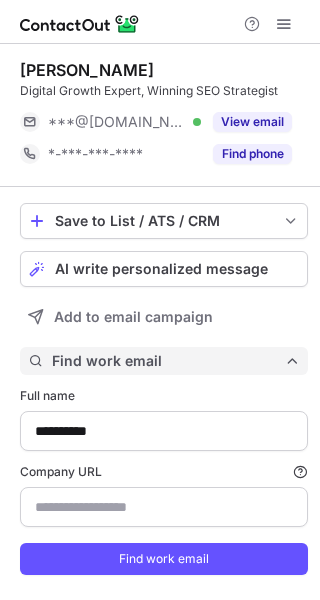 type on "**********" 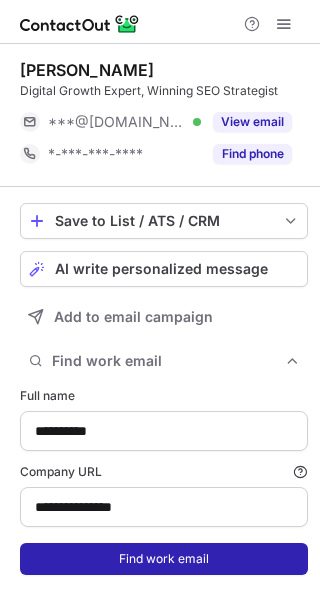 click on "Find work email" at bounding box center (164, 559) 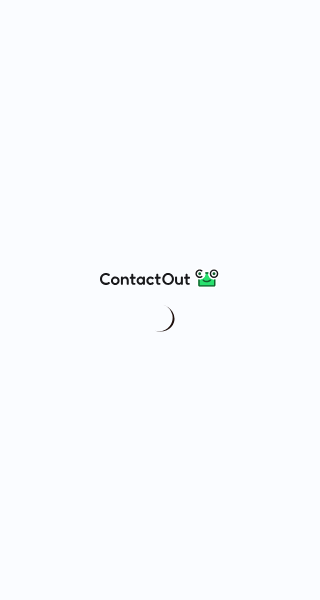scroll, scrollTop: 0, scrollLeft: 0, axis: both 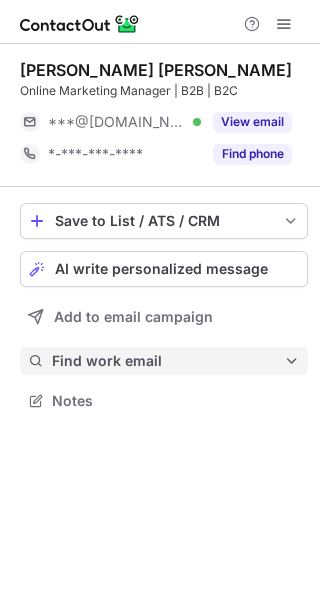 click on "Find work email" at bounding box center (164, 361) 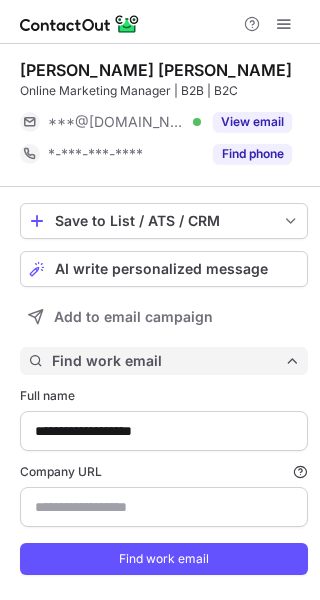 scroll, scrollTop: 10, scrollLeft: 10, axis: both 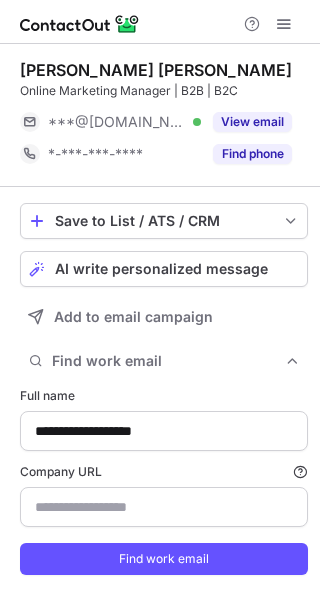 type on "**********" 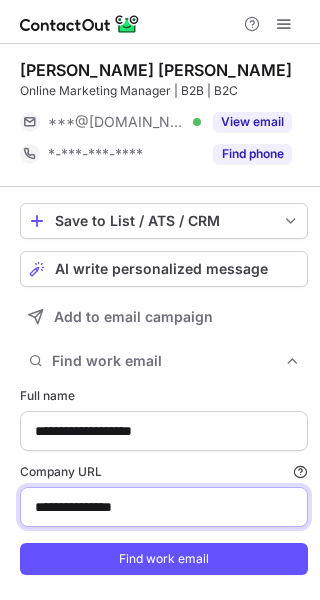 click on "**********" at bounding box center (164, 507) 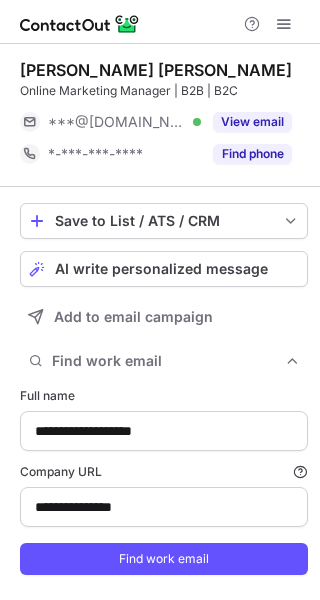click on "**********" at bounding box center (164, 481) 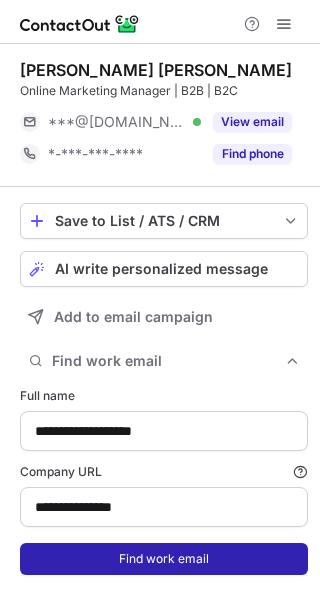 click on "Find work email" at bounding box center (164, 559) 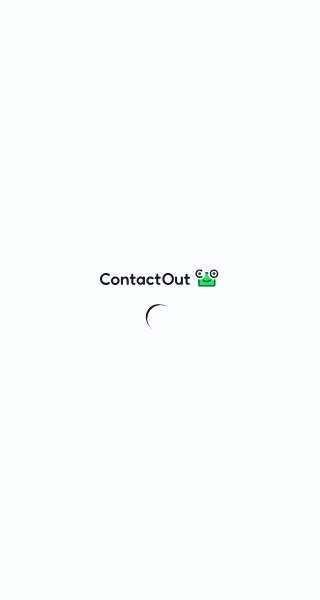 scroll, scrollTop: 0, scrollLeft: 0, axis: both 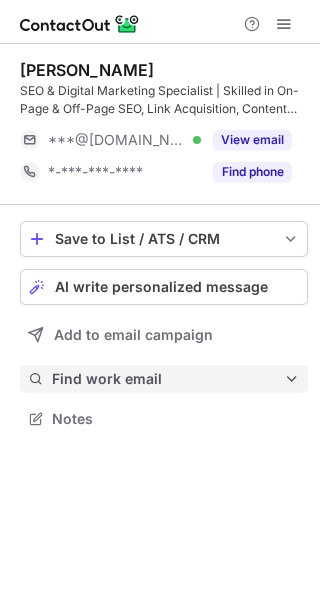 click on "Find work email" at bounding box center (164, 379) 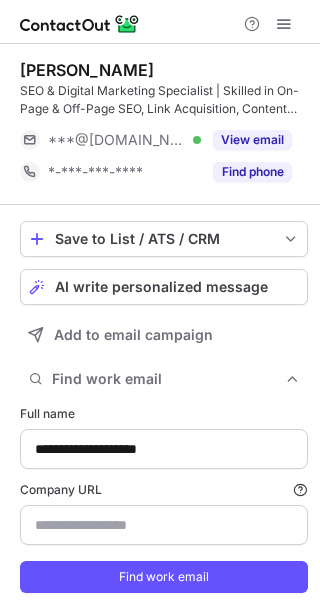 scroll, scrollTop: 10, scrollLeft: 10, axis: both 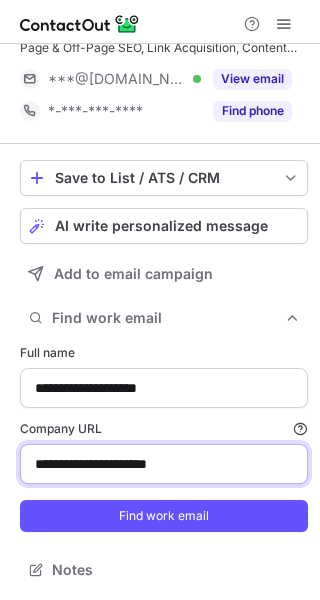click on "**********" at bounding box center (164, 464) 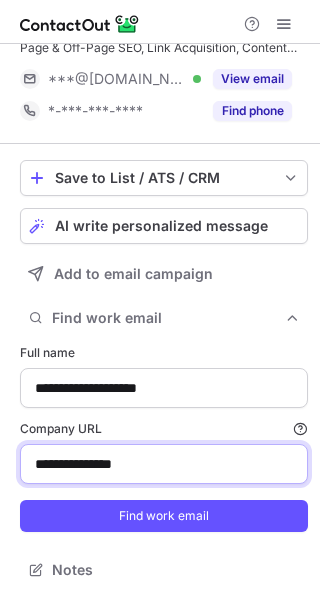 type on "**********" 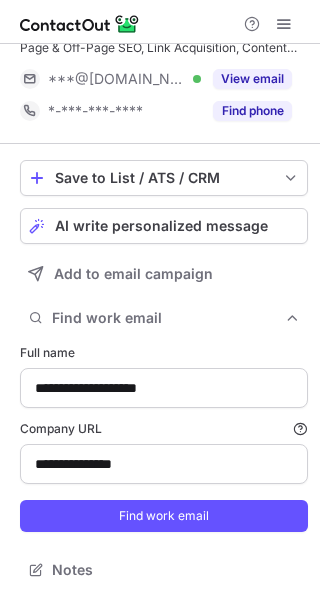click on "**********" at bounding box center [164, 438] 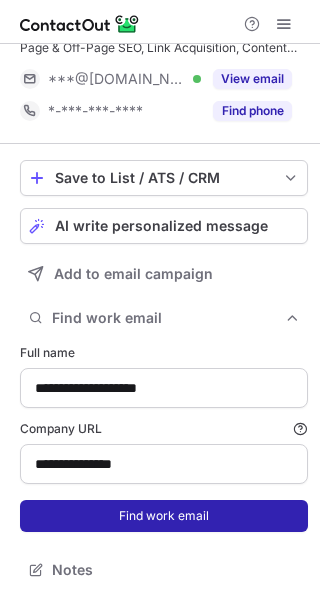 click on "Find work email" at bounding box center (164, 516) 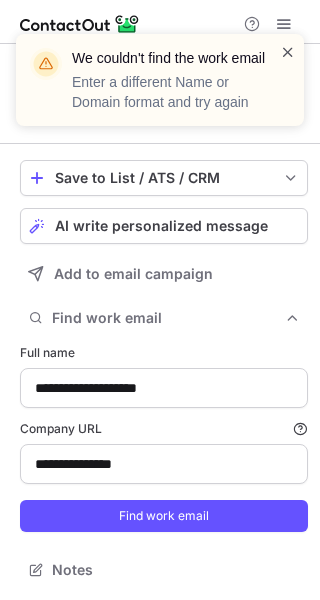 click at bounding box center [288, 52] 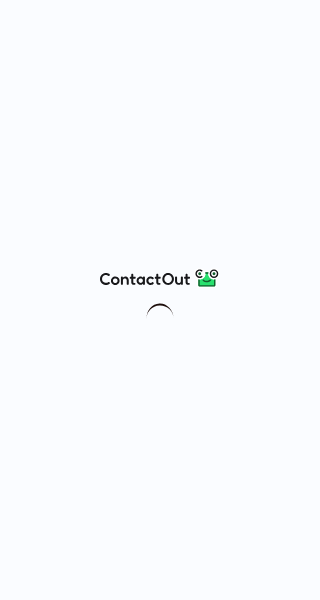 scroll, scrollTop: 0, scrollLeft: 0, axis: both 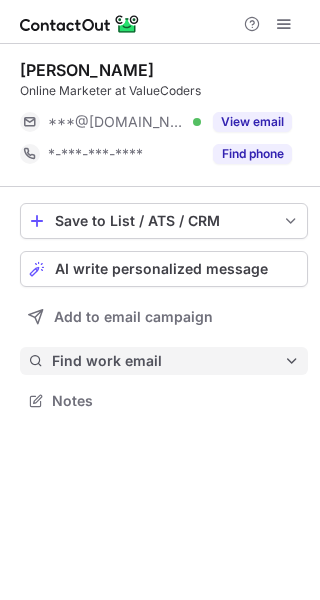 click on "Find work email" at bounding box center (168, 361) 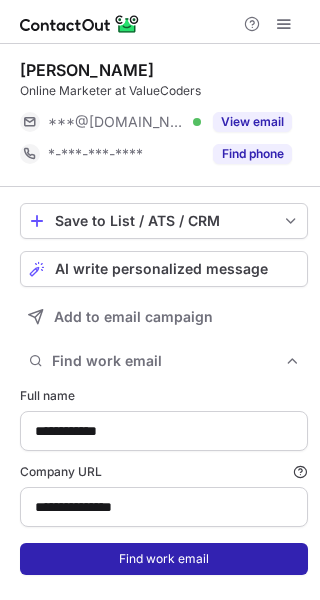 click on "Find work email" at bounding box center (164, 559) 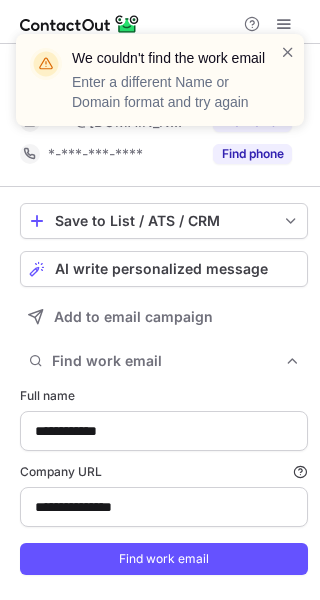 click on "We couldn't find the work email Enter a different Name or Domain format and try again" at bounding box center [152, 80] 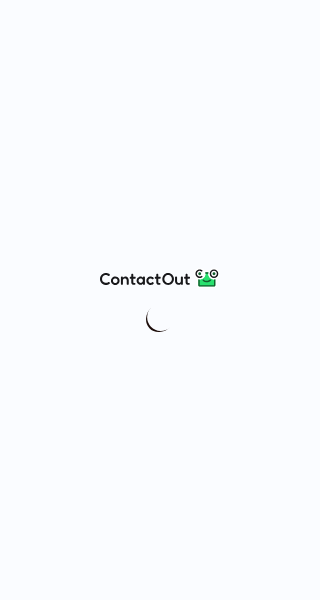 scroll, scrollTop: 0, scrollLeft: 0, axis: both 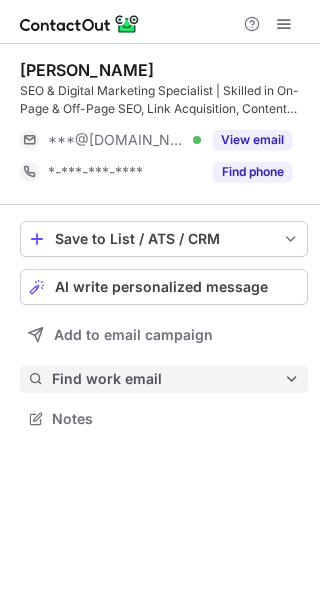 click on "Find work email" at bounding box center [168, 379] 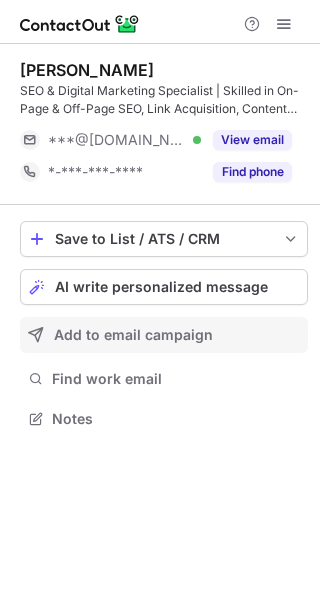 scroll, scrollTop: 10, scrollLeft: 10, axis: both 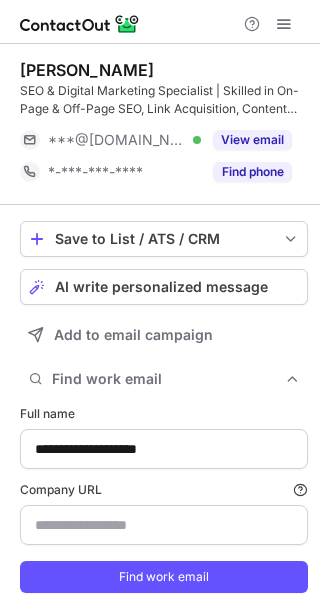 type on "**********" 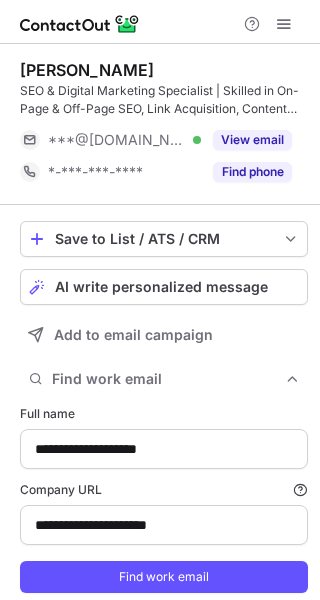 type 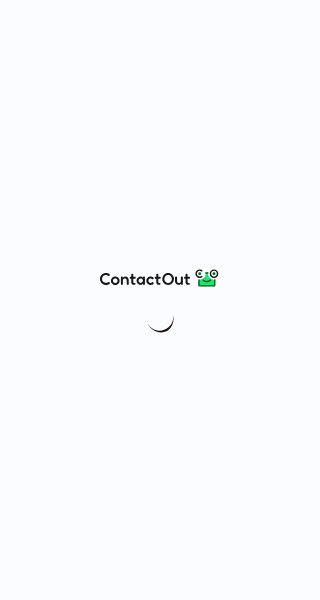 scroll, scrollTop: 0, scrollLeft: 0, axis: both 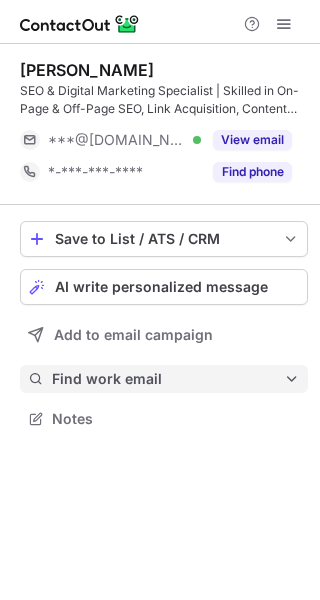 click on "Find work email" at bounding box center [168, 379] 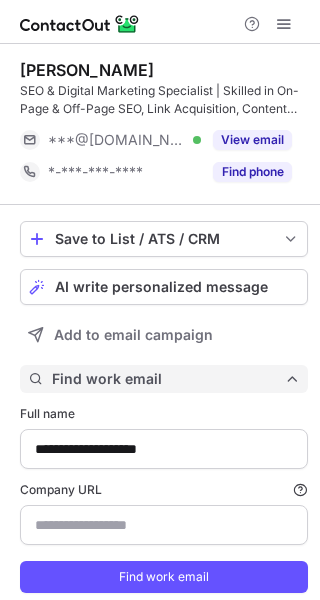 scroll, scrollTop: 10, scrollLeft: 10, axis: both 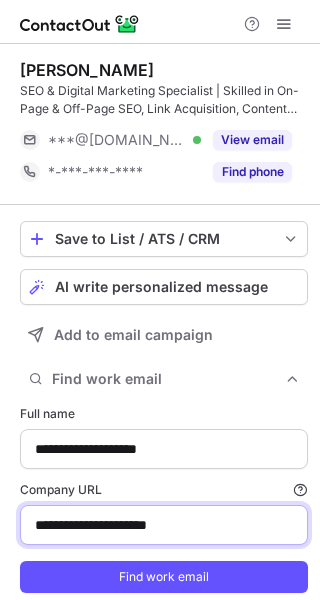 click on "**********" at bounding box center [164, 525] 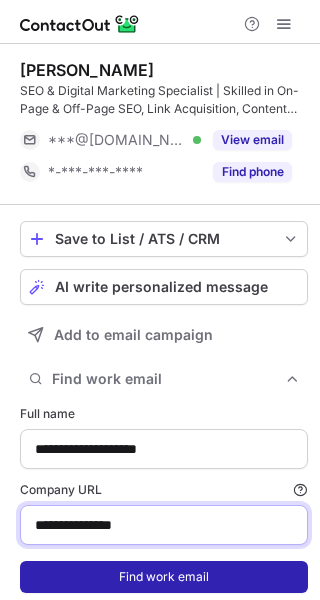 type on "**********" 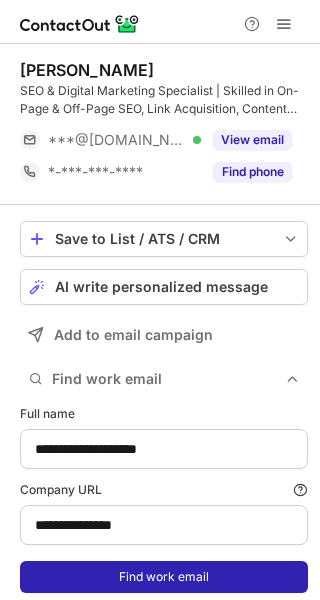 click on "Find work email" at bounding box center [164, 577] 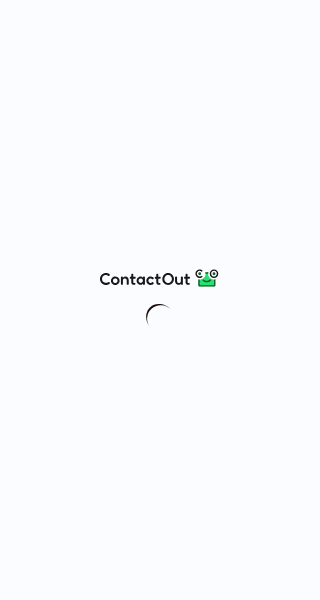 scroll, scrollTop: 0, scrollLeft: 0, axis: both 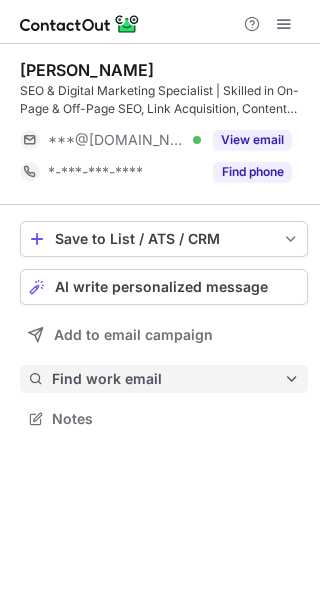 click on "Find work email" at bounding box center [168, 379] 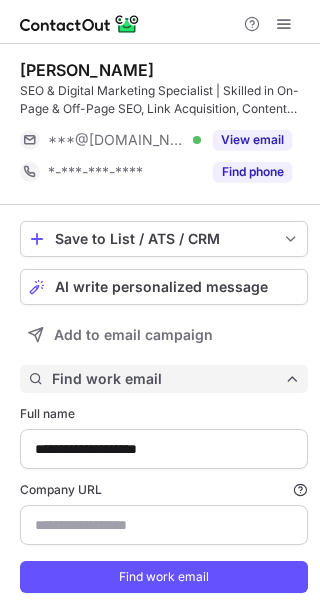 scroll, scrollTop: 10, scrollLeft: 10, axis: both 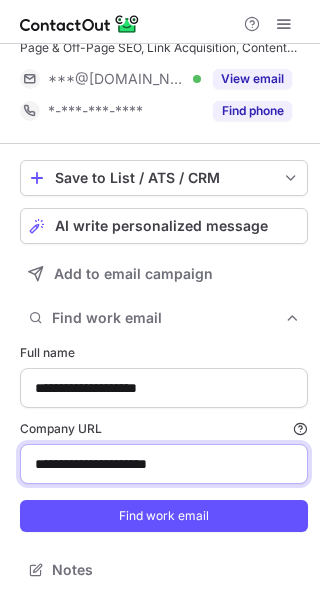 click on "**********" at bounding box center (164, 464) 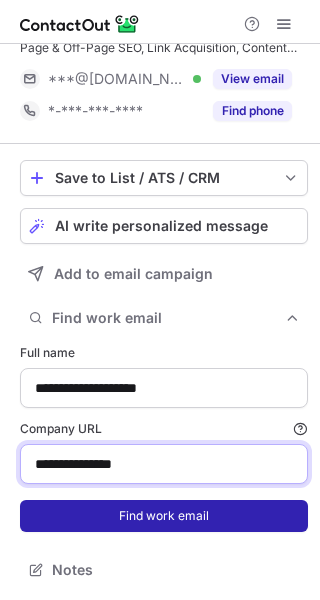 type on "**********" 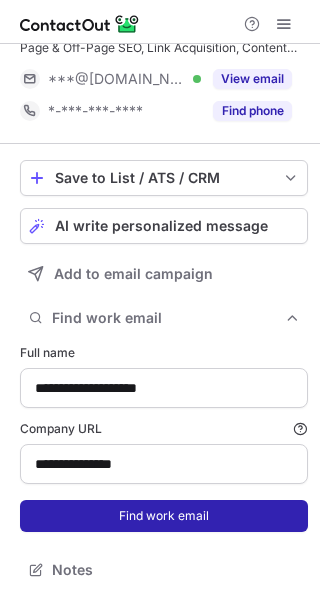 click on "Find work email" at bounding box center [164, 516] 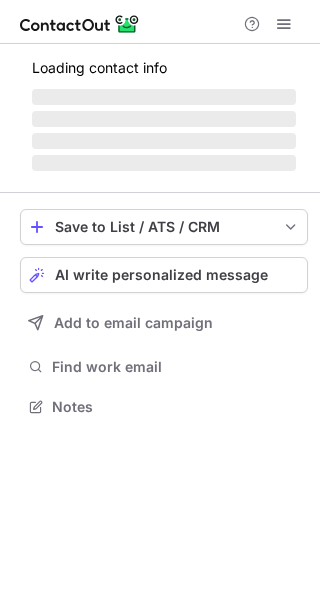 scroll, scrollTop: 0, scrollLeft: 0, axis: both 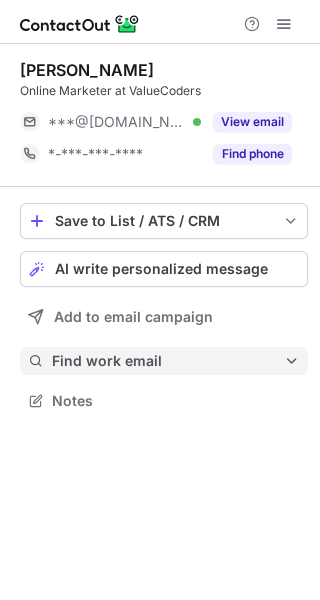 click on "Find work email" at bounding box center (168, 361) 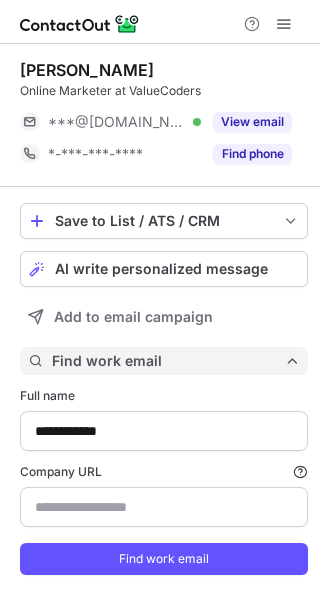scroll, scrollTop: 10, scrollLeft: 10, axis: both 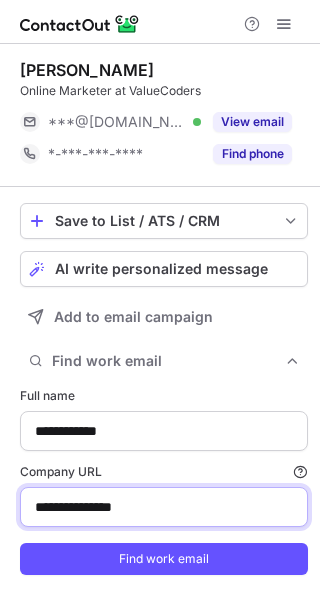 click on "**********" at bounding box center [164, 507] 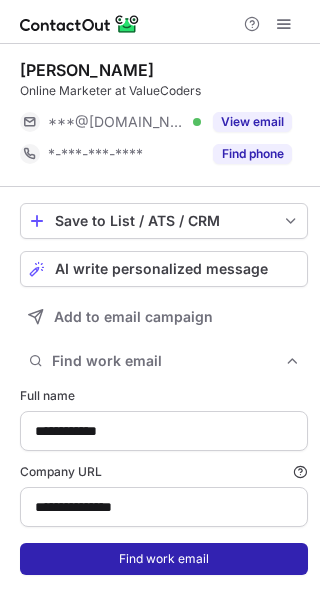 click on "Find work email" at bounding box center (164, 559) 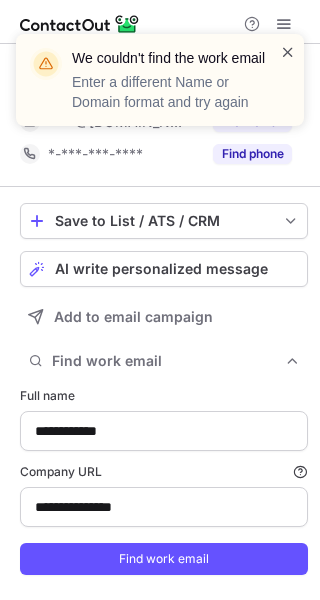 click at bounding box center [288, 52] 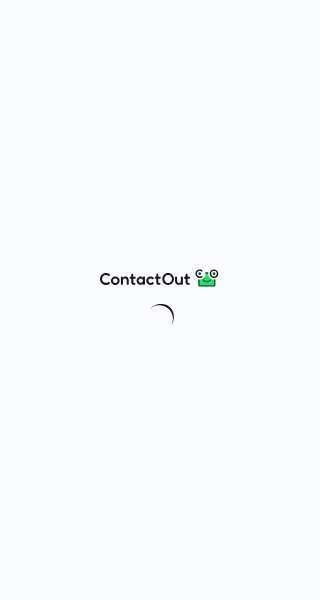 scroll, scrollTop: 0, scrollLeft: 0, axis: both 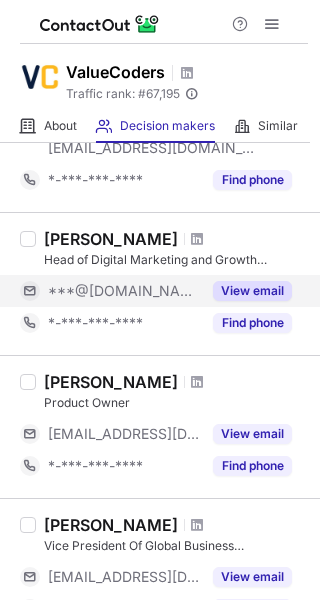 click on "View email" at bounding box center [252, 291] 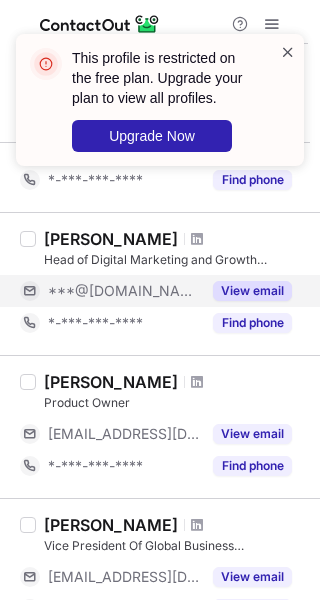 click at bounding box center (288, 52) 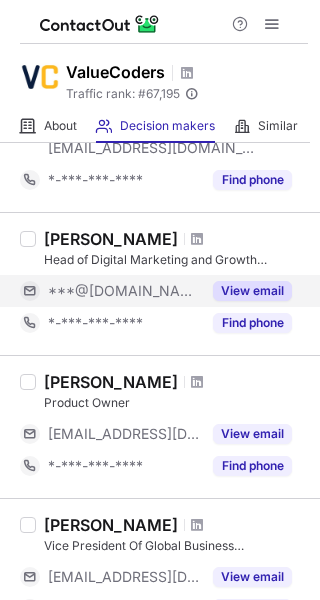 click on "View email" at bounding box center (252, 291) 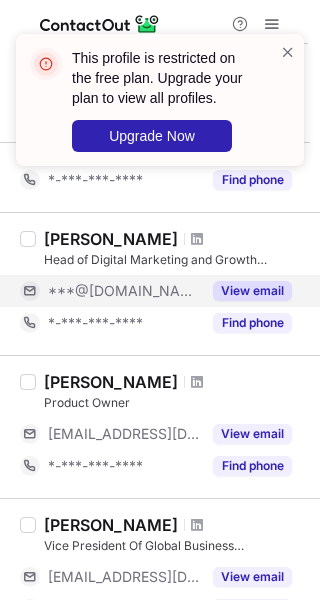 click on "This profile is restricted on the free plan. Upgrade your plan to view all profiles. Upgrade Now" at bounding box center (160, 100) 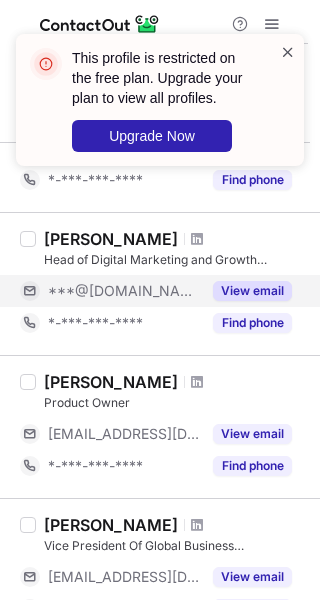 click at bounding box center [288, 52] 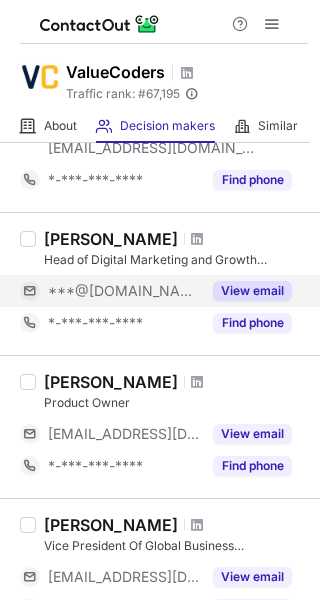 click on "Vivek Avasthi" at bounding box center [176, 239] 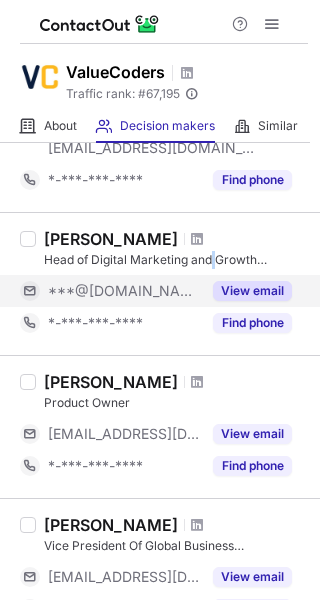 click on "Head of Digital Marketing and Growth Strategy" at bounding box center (176, 260) 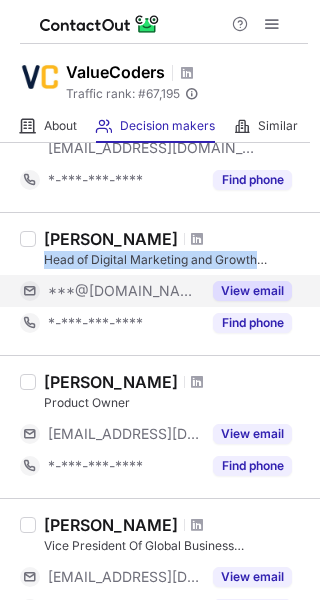 click on "Head of Digital Marketing and Growth Strategy" at bounding box center [176, 260] 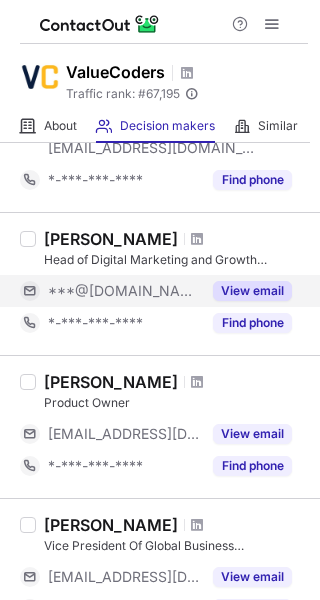 click on "Vivek Avasthi" at bounding box center (176, 239) 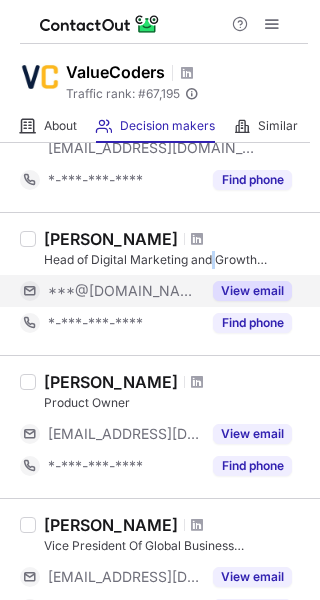 click on "Head of Digital Marketing and Growth Strategy" at bounding box center (176, 260) 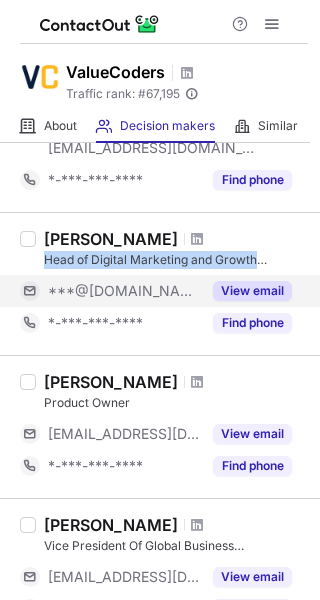 click on "Head of Digital Marketing and Growth Strategy" at bounding box center [176, 260] 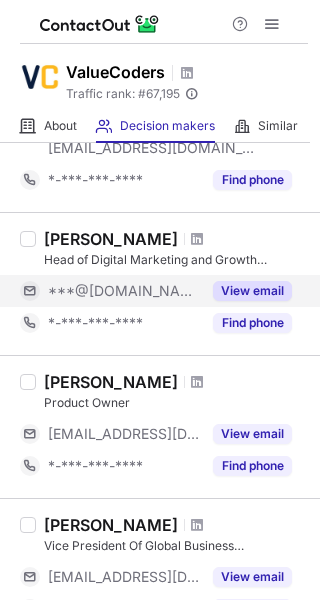 click on "Vivek Avasthi" at bounding box center [176, 239] 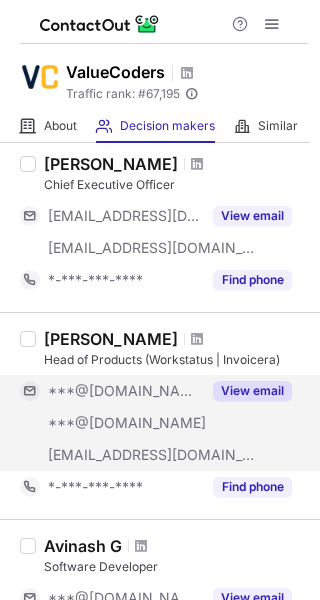 scroll, scrollTop: 0, scrollLeft: 0, axis: both 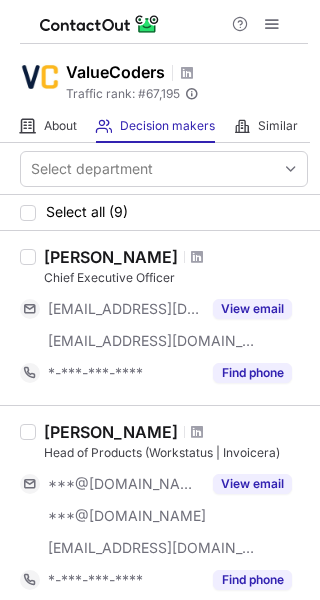 click on "ValueCoders Traffic rank: # 67,195 Global website   ranking" at bounding box center [160, 77] 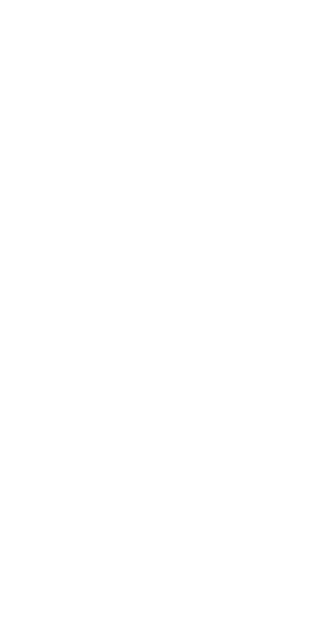 scroll, scrollTop: 0, scrollLeft: 0, axis: both 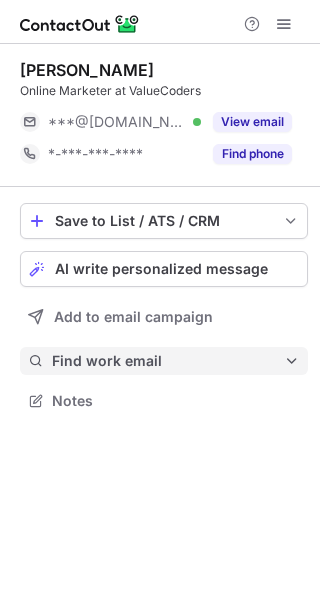 click on "Find work email" at bounding box center (168, 361) 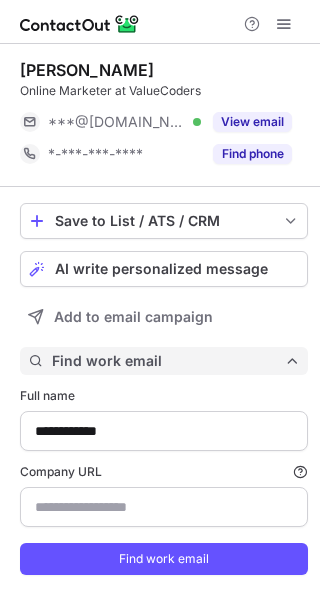 type on "**********" 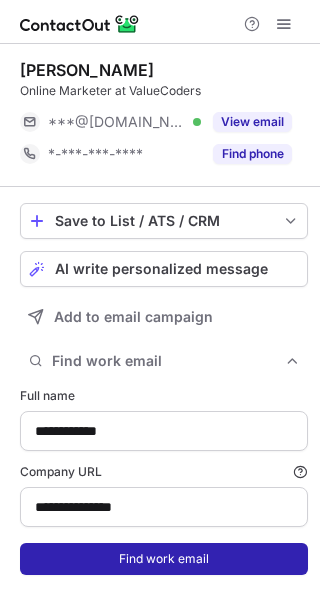 click on "Find work email" at bounding box center (164, 559) 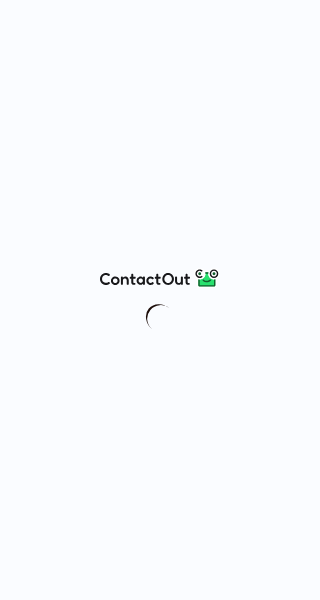 scroll, scrollTop: 0, scrollLeft: 0, axis: both 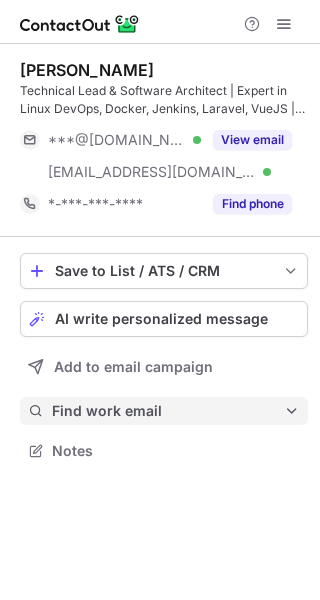 click on "Find work email" at bounding box center [168, 411] 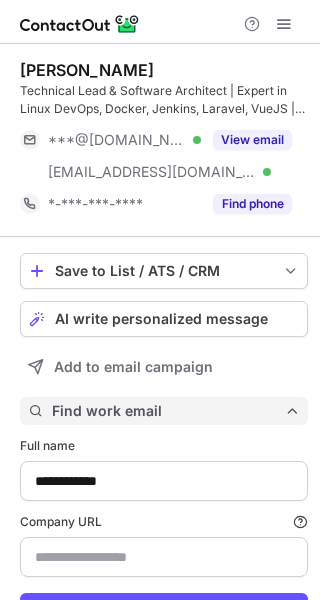 scroll, scrollTop: 10, scrollLeft: 10, axis: both 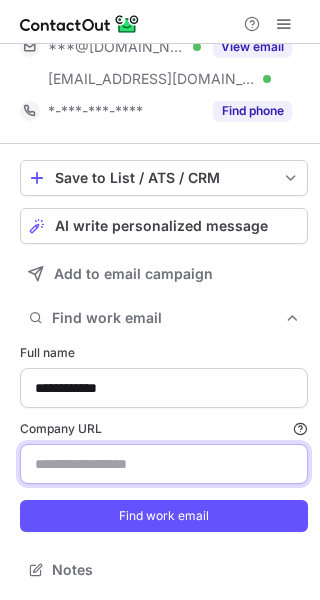 click on "Company URL Finding work email will consume 1 credit if a match is found." at bounding box center (164, 464) 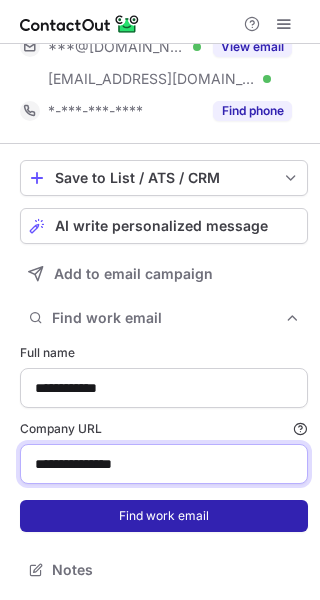 type on "**********" 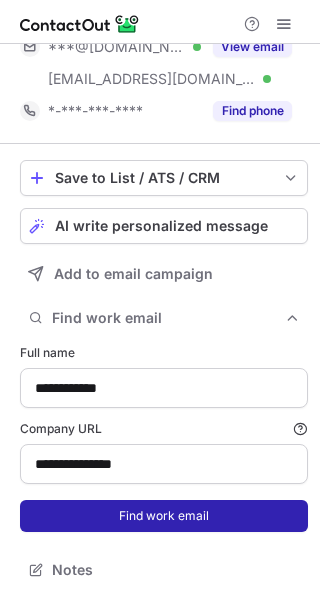click on "Find work email" at bounding box center (164, 516) 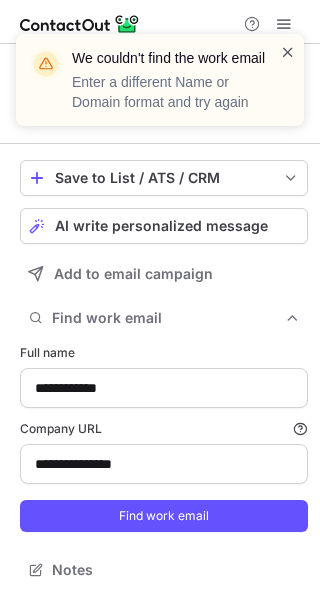 click at bounding box center [288, 52] 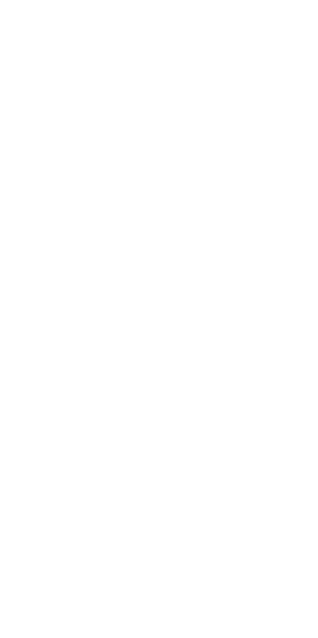 scroll, scrollTop: 0, scrollLeft: 0, axis: both 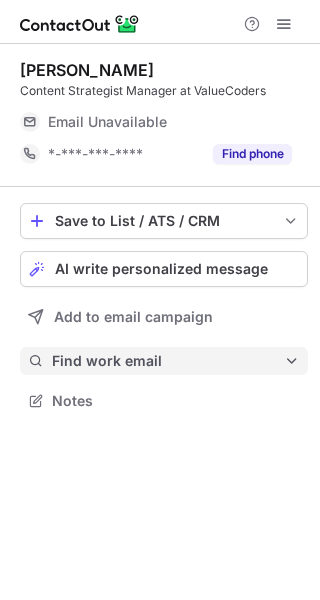 click on "Find work email" at bounding box center [168, 361] 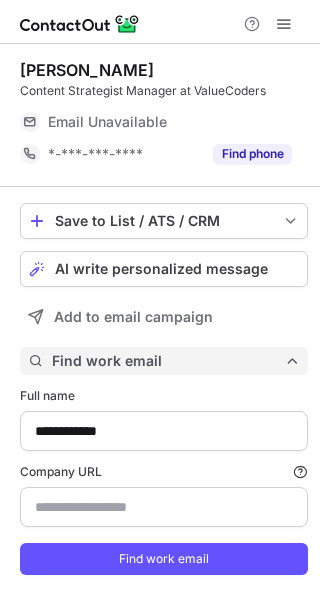 scroll, scrollTop: 10, scrollLeft: 10, axis: both 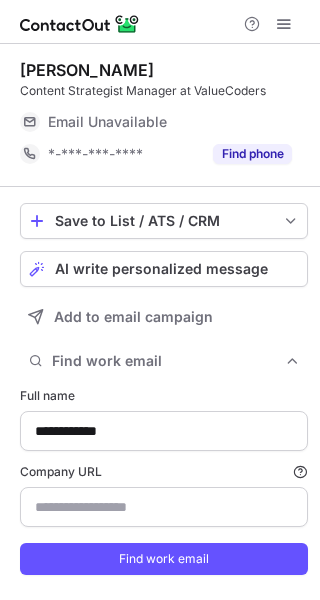 type on "**********" 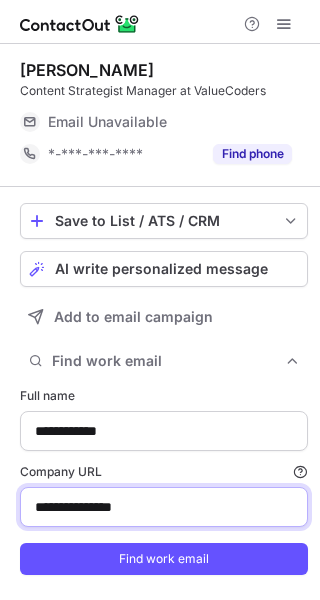 click on "**********" at bounding box center (164, 507) 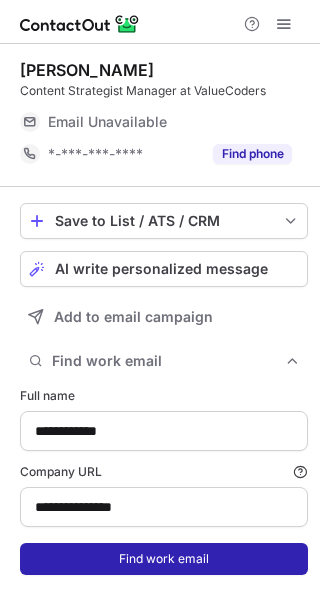 click on "Find work email" at bounding box center (164, 559) 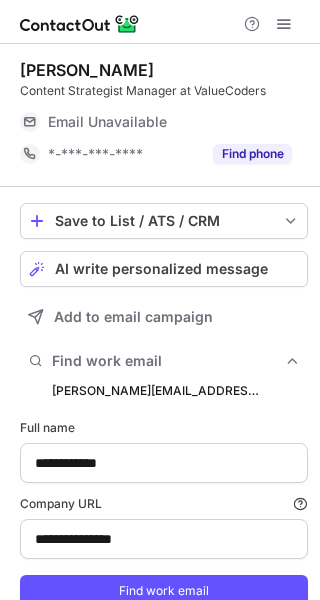 scroll, scrollTop: 10, scrollLeft: 10, axis: both 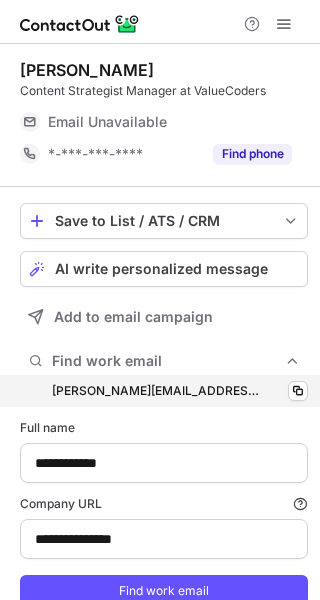 click on "arnab@valuecoders.com arnab@valuecoders.com Copy" at bounding box center [164, 391] 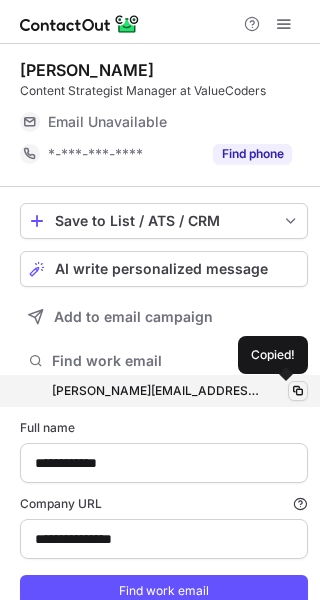 click at bounding box center [298, 391] 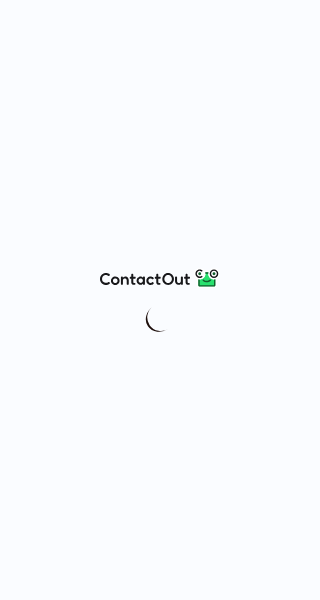 scroll, scrollTop: 0, scrollLeft: 0, axis: both 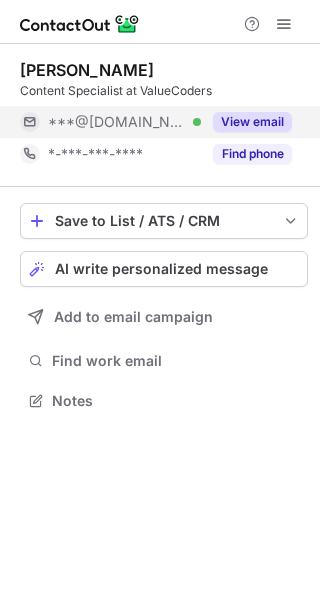 click on "View email" at bounding box center [252, 122] 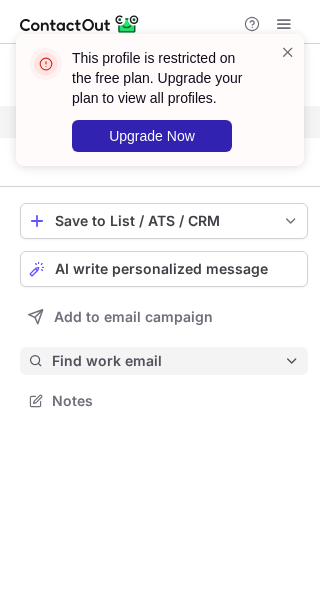click on "Find work email" at bounding box center [168, 361] 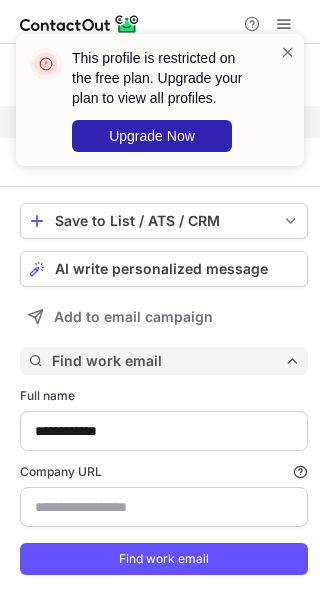 scroll, scrollTop: 10, scrollLeft: 10, axis: both 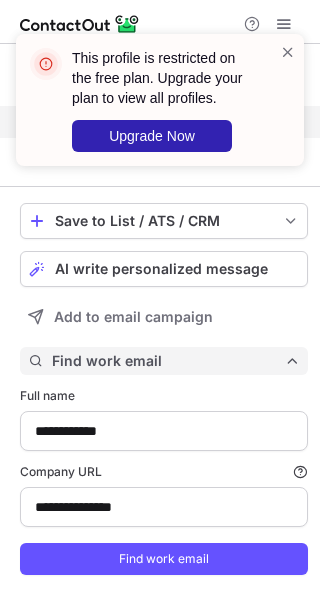 type on "**********" 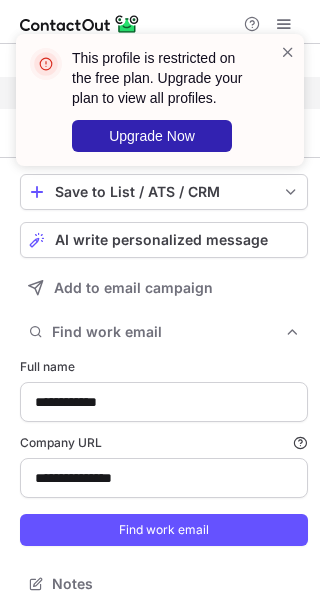 scroll, scrollTop: 43, scrollLeft: 0, axis: vertical 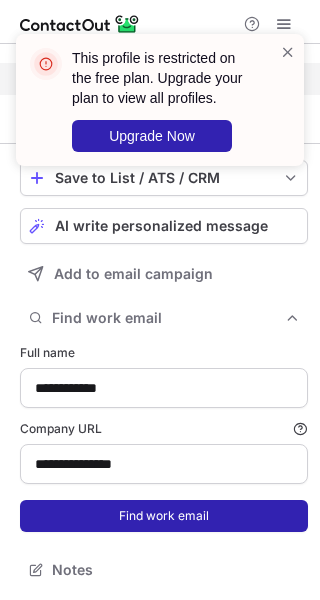 click on "Find work email" at bounding box center [164, 516] 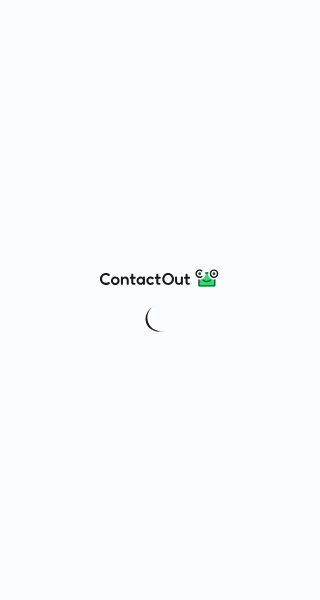 scroll, scrollTop: 0, scrollLeft: 0, axis: both 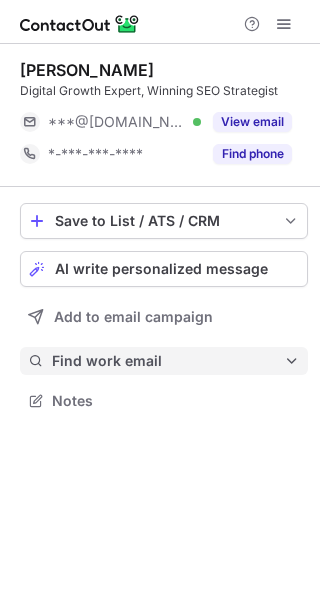 click on "Find work email" at bounding box center (168, 361) 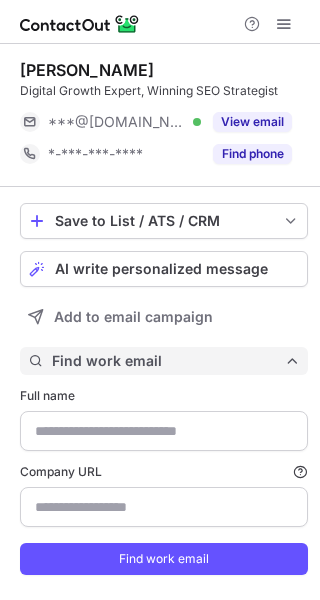 type on "**********" 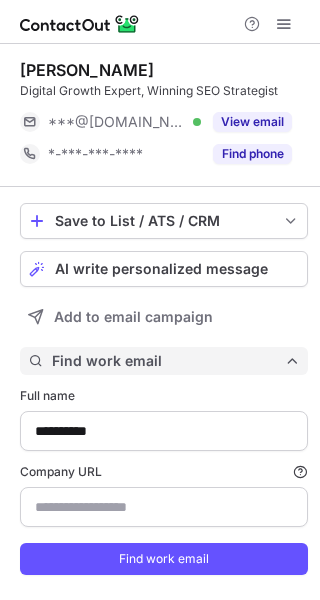 scroll, scrollTop: 10, scrollLeft: 10, axis: both 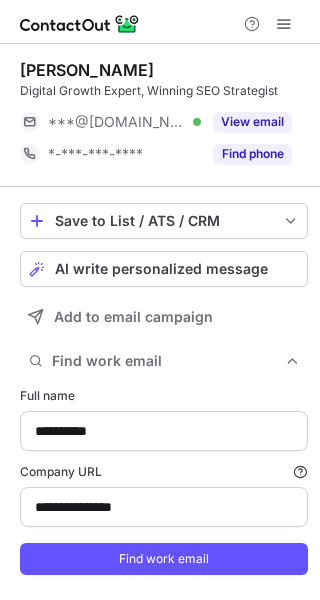 type on "**********" 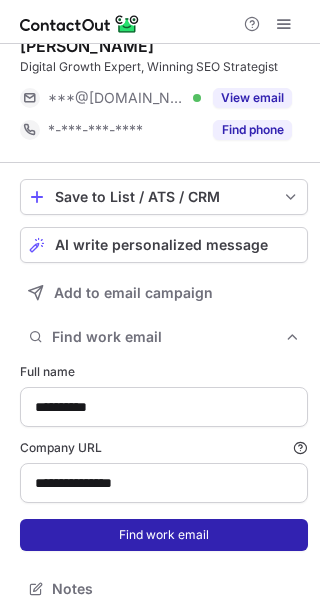 scroll, scrollTop: 43, scrollLeft: 0, axis: vertical 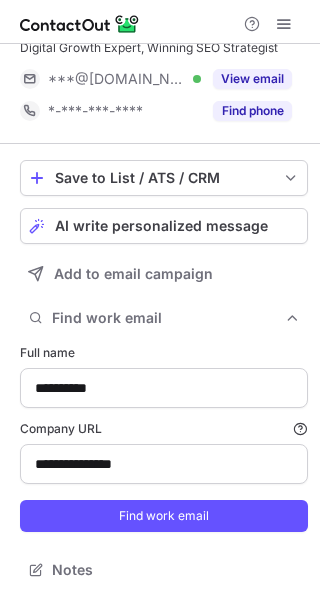 click on "**********" at bounding box center (164, 438) 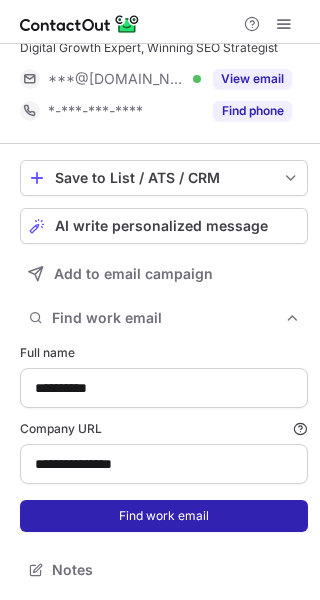 click on "Find work email" at bounding box center [164, 516] 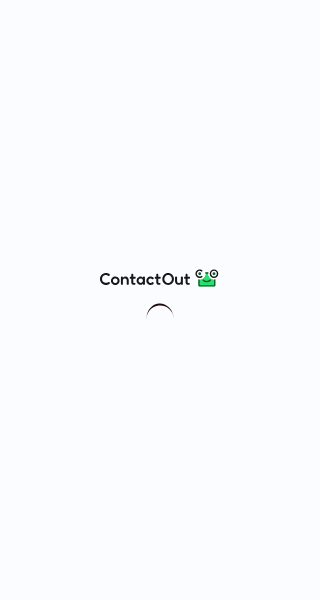 scroll, scrollTop: 0, scrollLeft: 0, axis: both 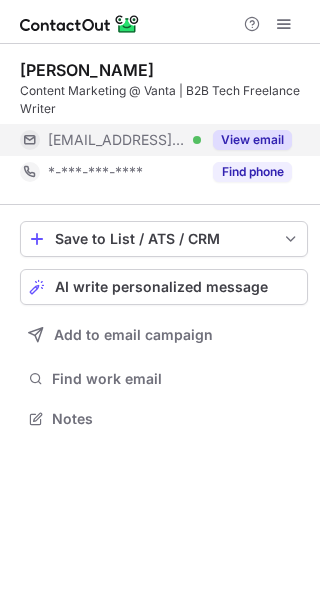 click on "View email" at bounding box center (252, 140) 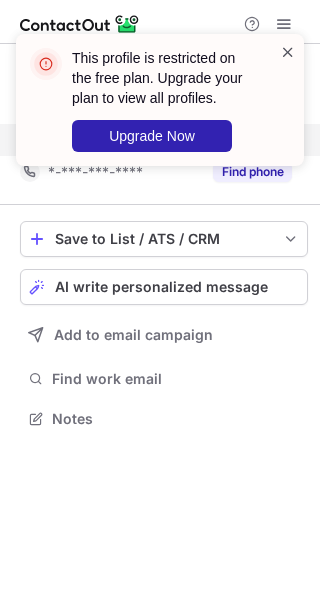 click at bounding box center [288, 52] 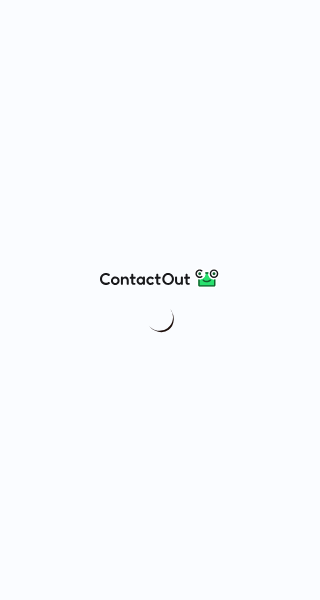 scroll, scrollTop: 0, scrollLeft: 0, axis: both 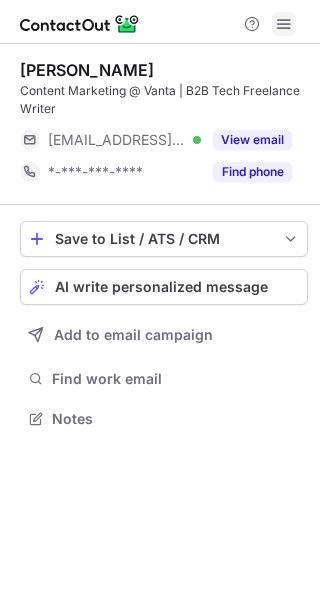 click at bounding box center [284, 24] 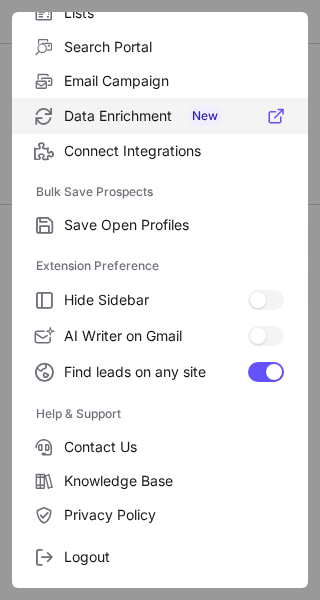 scroll, scrollTop: 233, scrollLeft: 0, axis: vertical 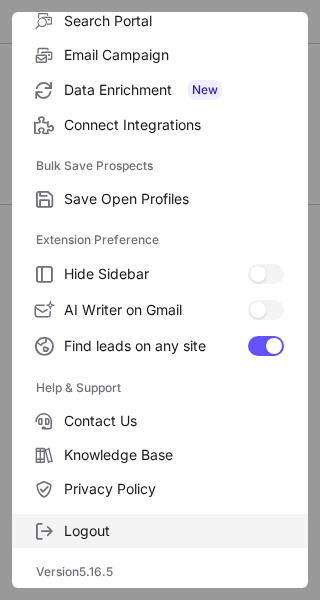click on "Logout" at bounding box center [174, 531] 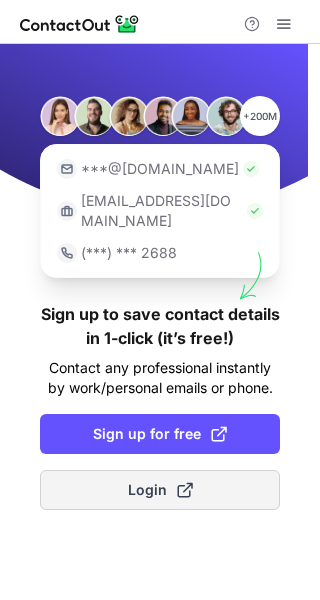 click at bounding box center (185, 490) 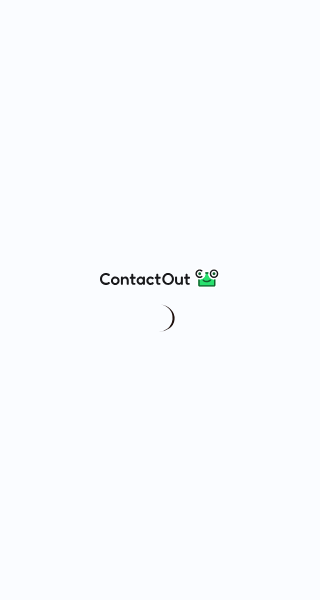 scroll, scrollTop: 0, scrollLeft: 0, axis: both 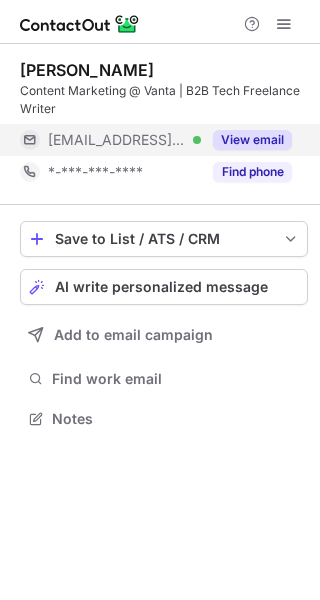 click on "View email" at bounding box center (252, 140) 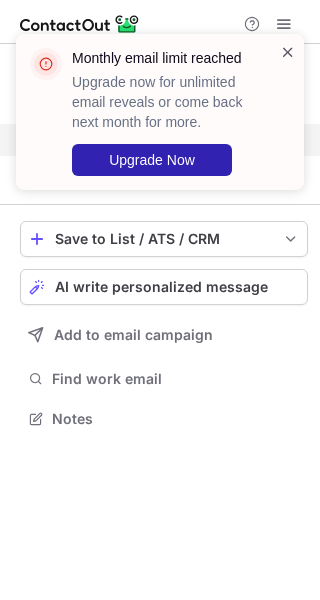 click at bounding box center (288, 52) 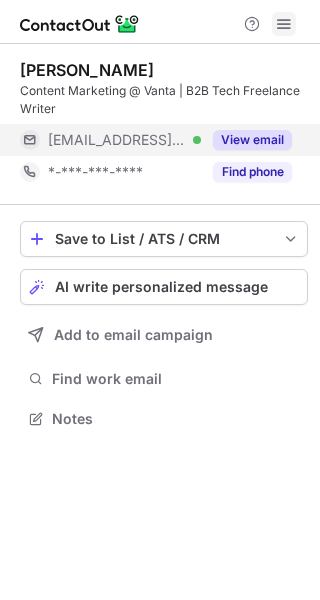 click at bounding box center [284, 24] 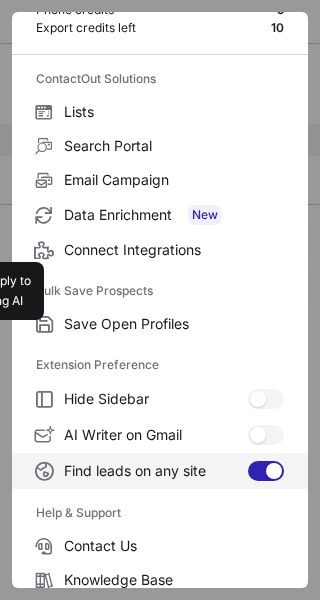 scroll, scrollTop: 233, scrollLeft: 0, axis: vertical 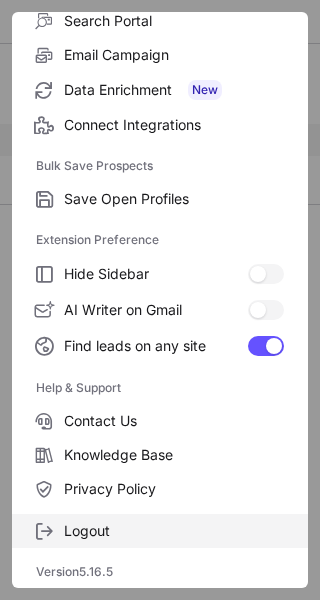 click on "Logout" at bounding box center [174, 531] 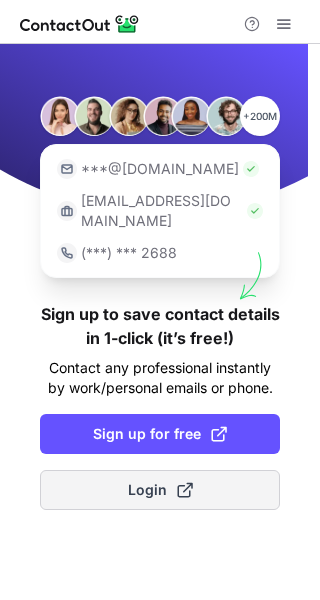 click on "Login" at bounding box center (160, 490) 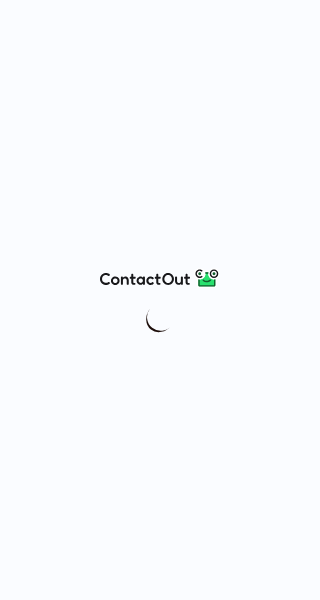 scroll, scrollTop: 0, scrollLeft: 0, axis: both 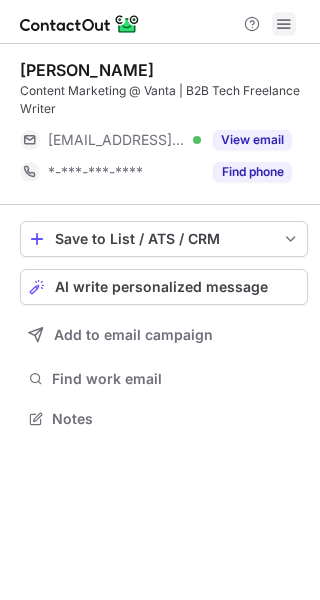 click at bounding box center [284, 24] 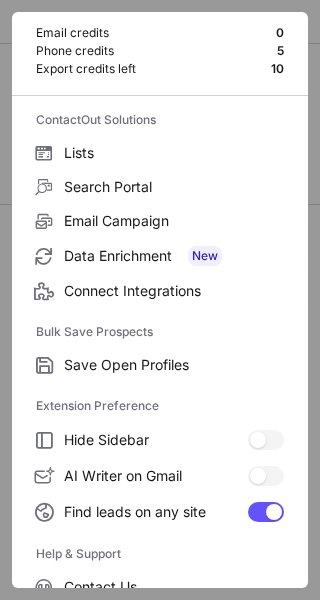 scroll, scrollTop: 233, scrollLeft: 0, axis: vertical 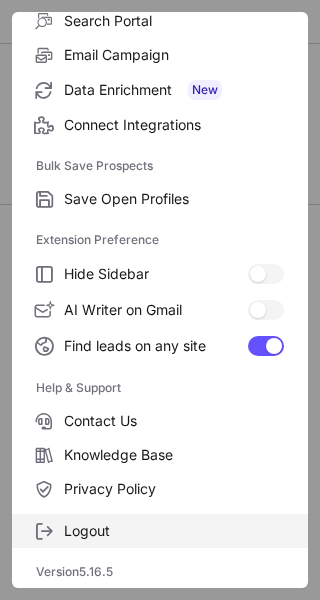 click on "Logout" at bounding box center [174, 531] 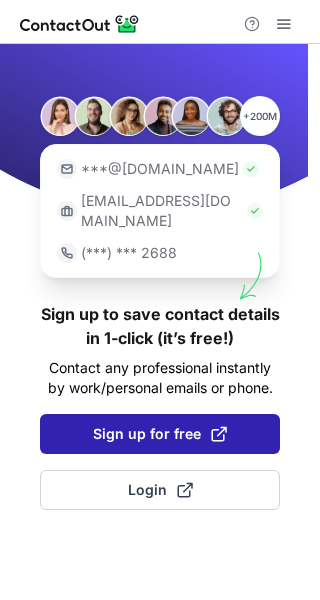 click on "Sign up for free" at bounding box center [160, 434] 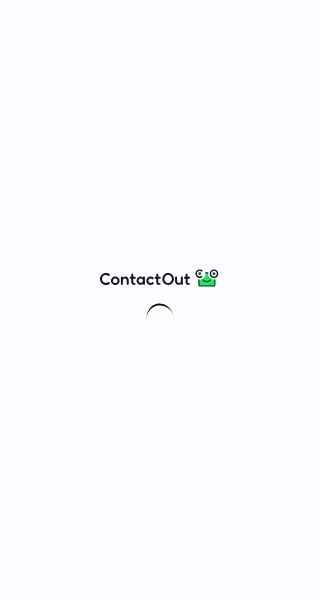 scroll, scrollTop: 0, scrollLeft: 0, axis: both 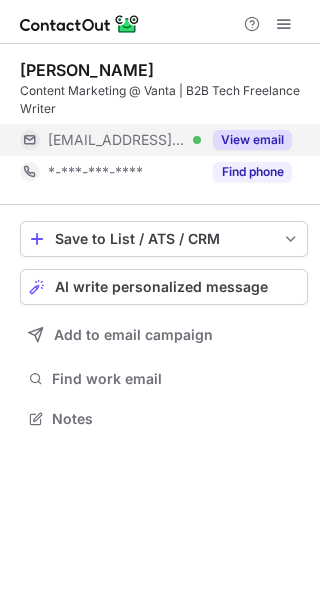 click on "View email" at bounding box center [246, 140] 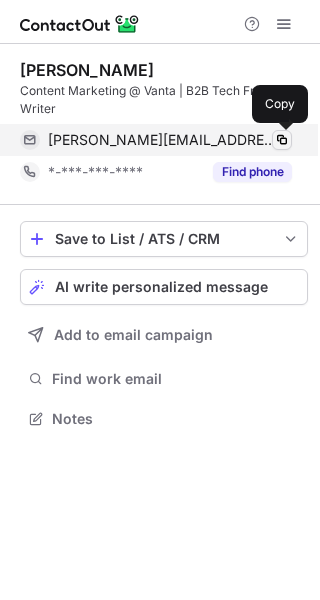 click at bounding box center [282, 140] 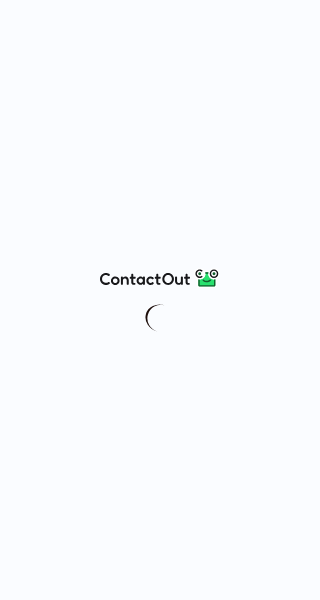 scroll, scrollTop: 0, scrollLeft: 0, axis: both 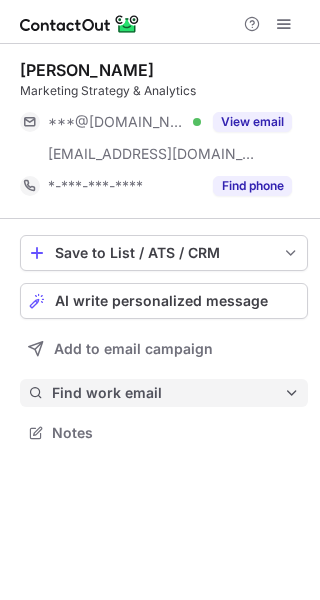 click on "Find work email" at bounding box center (168, 393) 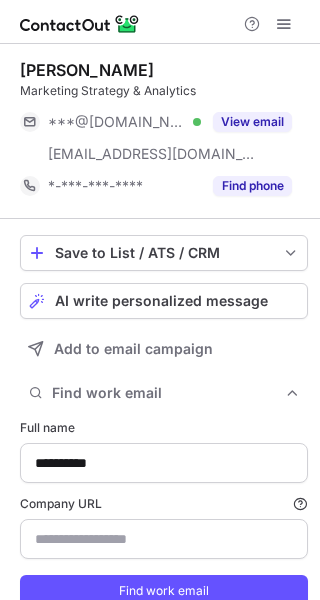type on "*********" 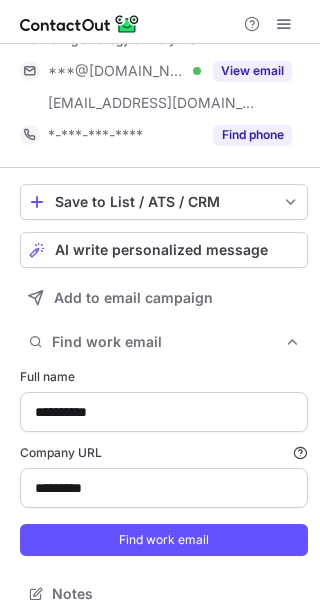 scroll, scrollTop: 75, scrollLeft: 0, axis: vertical 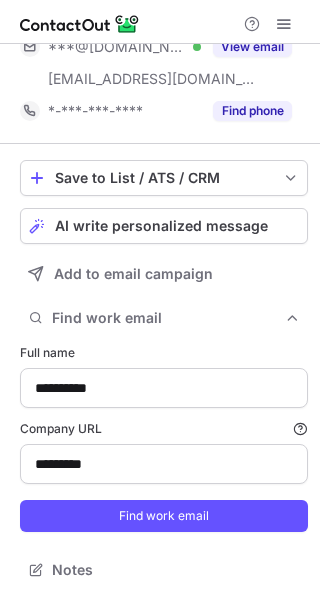 click on "**********" at bounding box center (164, 438) 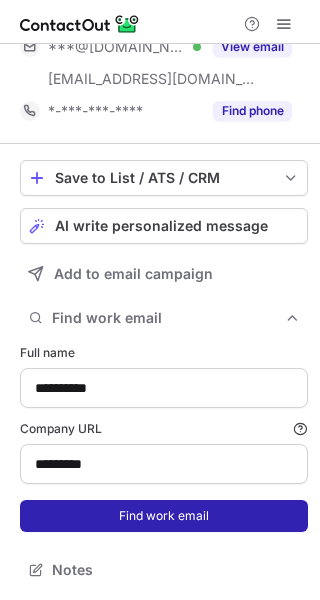 click on "Find work email" at bounding box center [164, 516] 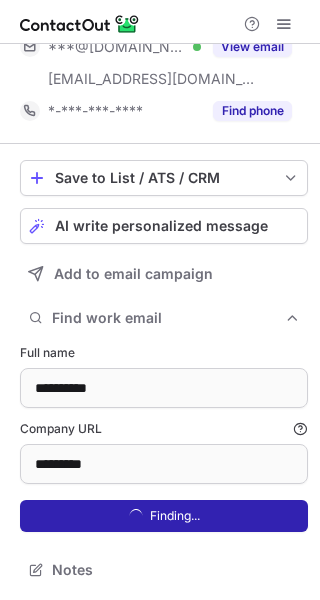 scroll, scrollTop: 0, scrollLeft: 0, axis: both 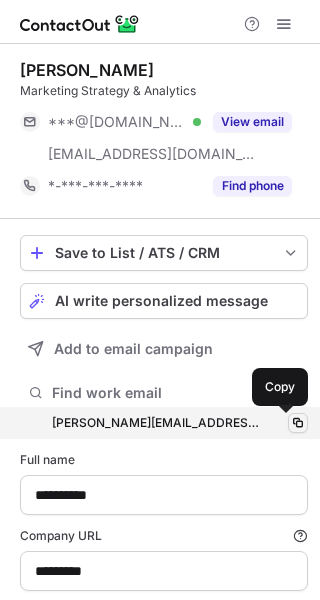 click at bounding box center (298, 423) 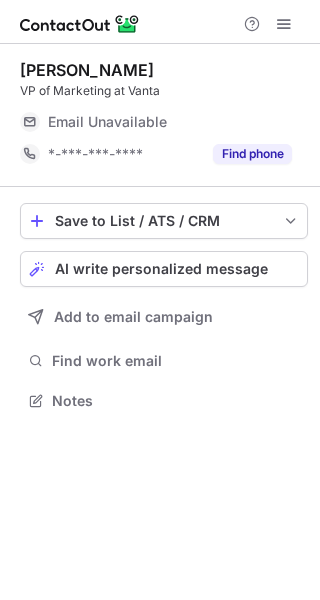 scroll, scrollTop: 0, scrollLeft: 0, axis: both 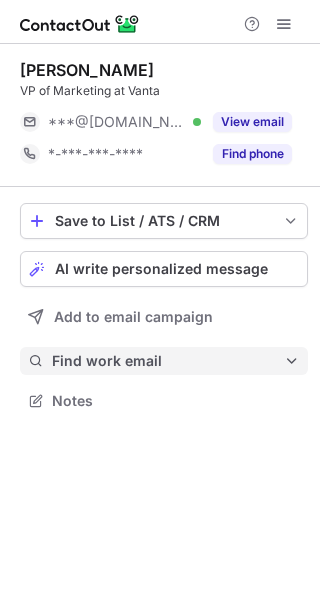 click on "Find work email" at bounding box center [168, 361] 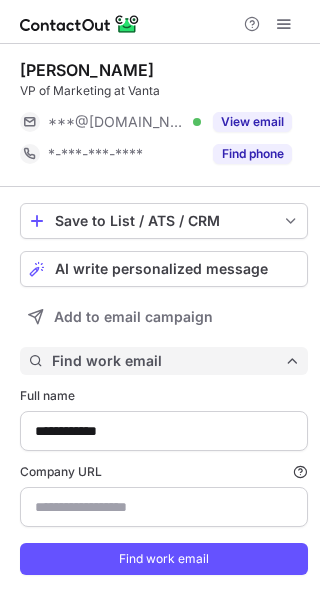 scroll, scrollTop: 10, scrollLeft: 10, axis: both 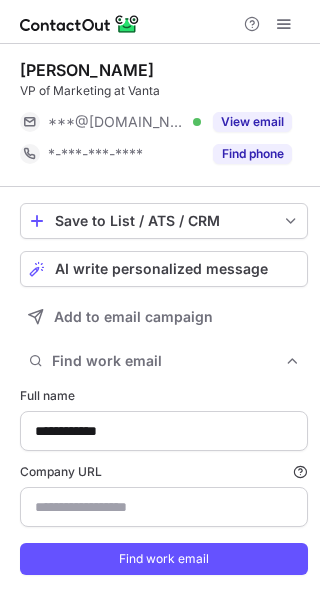click on "**********" at bounding box center (164, 481) 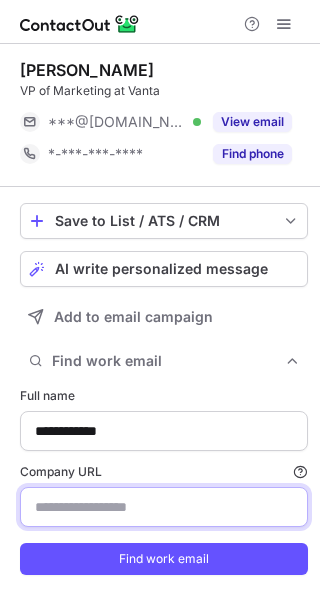 click on "Company URL Finding work email will consume 1 credit if a match is found." at bounding box center (164, 507) 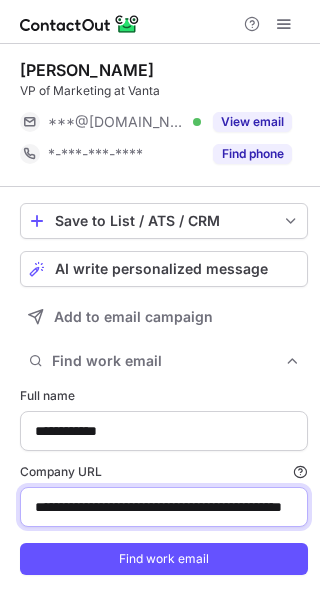 scroll, scrollTop: 0, scrollLeft: 102, axis: horizontal 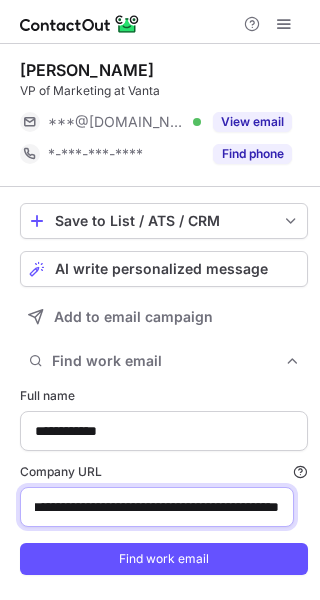 type on "**********" 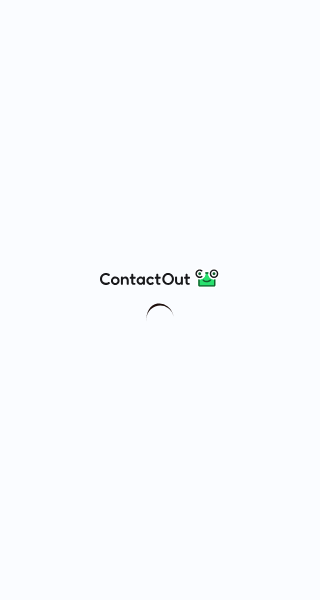 scroll, scrollTop: 0, scrollLeft: 0, axis: both 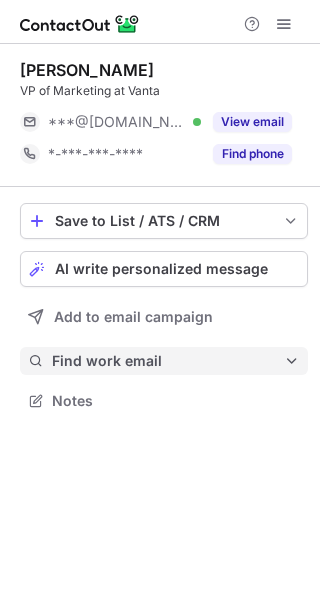 click on "Find work email" at bounding box center (168, 361) 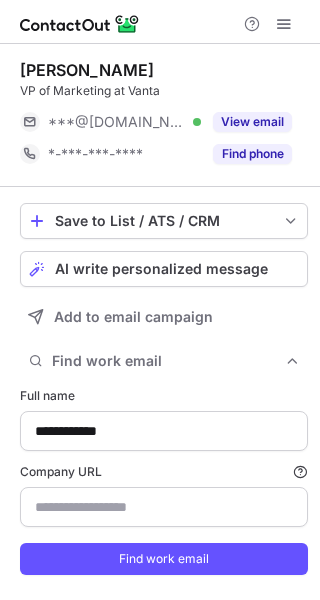 scroll, scrollTop: 10, scrollLeft: 10, axis: both 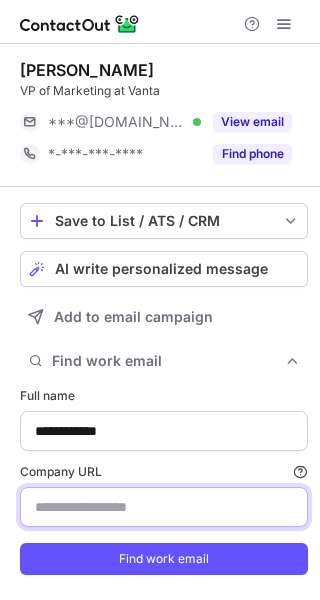 click on "Company URL Finding work email will consume 1 credit if a match is found." at bounding box center (164, 507) 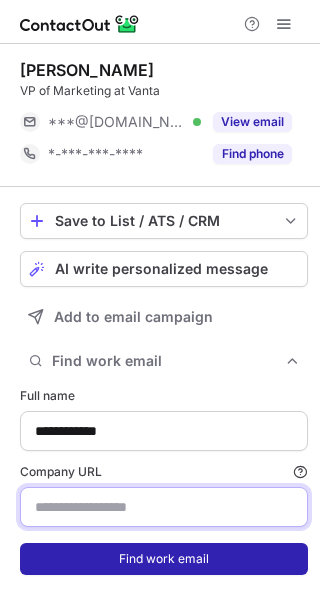 paste on "*********" 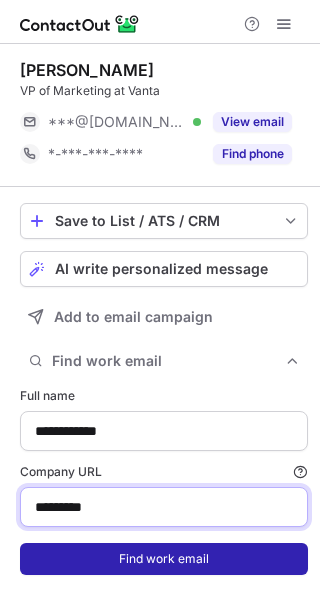 type on "*********" 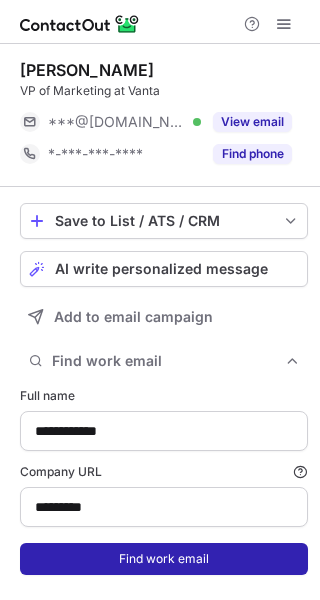 click on "Find work email" at bounding box center [164, 559] 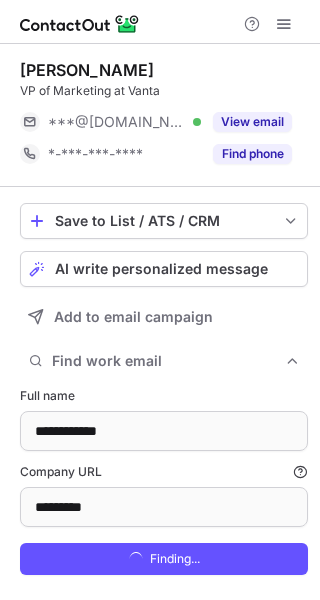 scroll, scrollTop: 10, scrollLeft: 10, axis: both 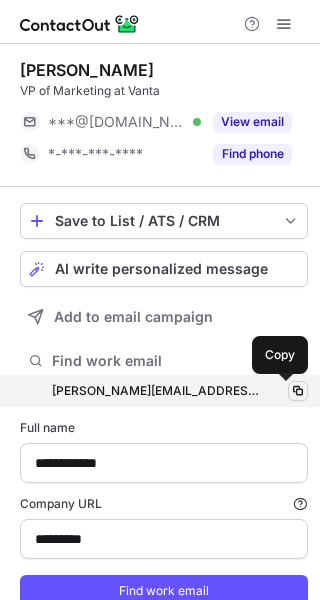 click at bounding box center (298, 391) 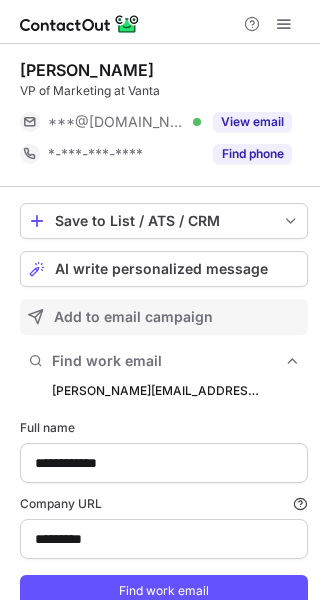 type 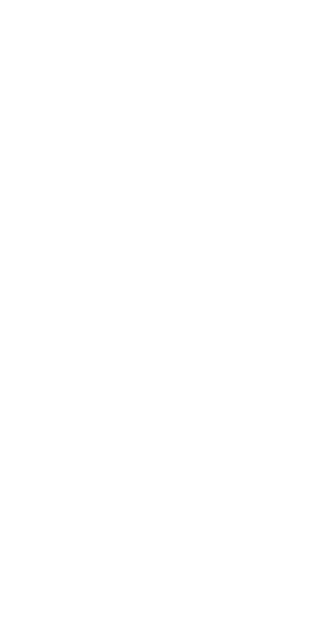 scroll, scrollTop: 0, scrollLeft: 0, axis: both 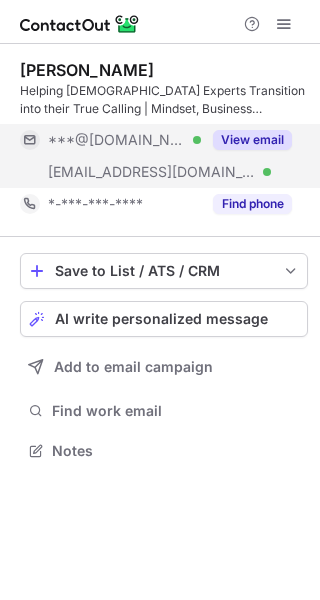 click on "View email" at bounding box center [252, 140] 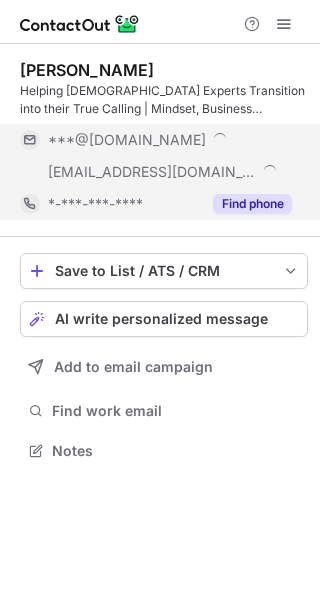scroll, scrollTop: 10, scrollLeft: 10, axis: both 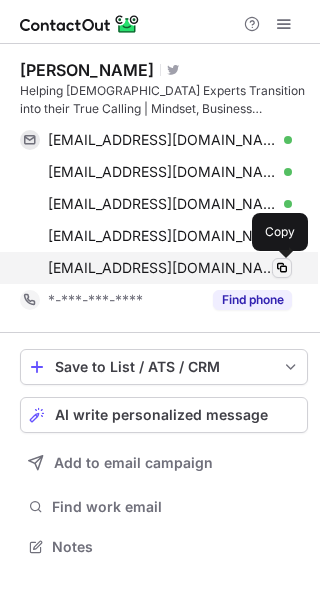 click at bounding box center (282, 268) 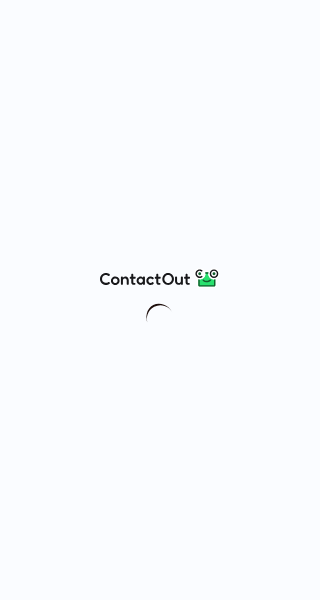 scroll, scrollTop: 0, scrollLeft: 0, axis: both 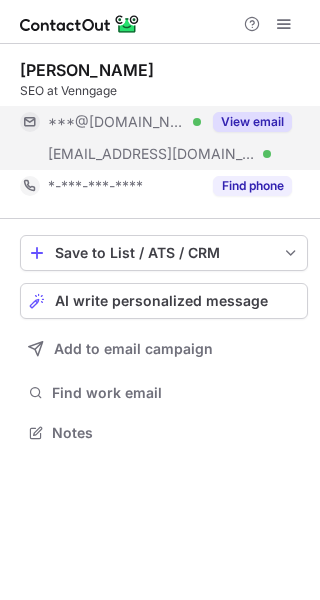click on "View email" at bounding box center (252, 122) 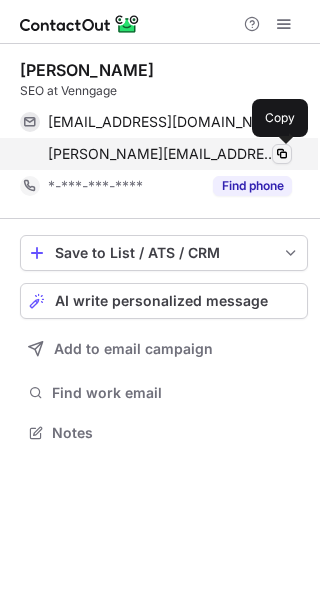 click at bounding box center (282, 154) 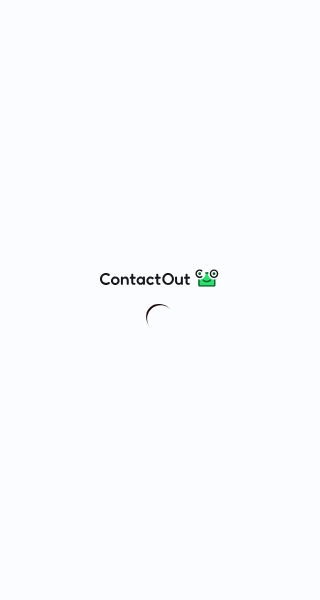 scroll, scrollTop: 0, scrollLeft: 0, axis: both 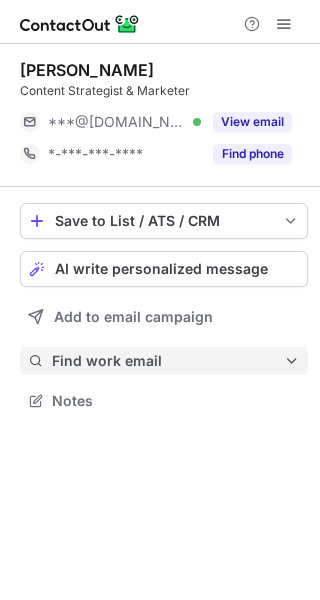 click on "Find work email" at bounding box center (168, 361) 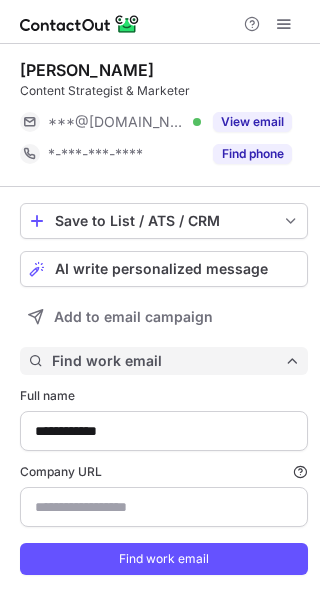 scroll, scrollTop: 10, scrollLeft: 10, axis: both 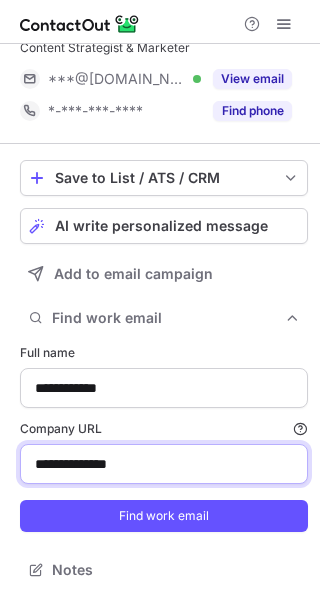 click on "**********" at bounding box center (164, 464) 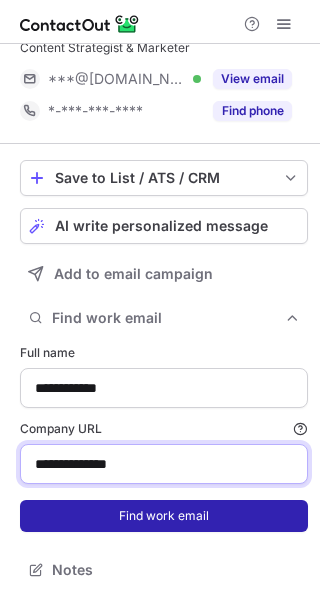 paste on "********" 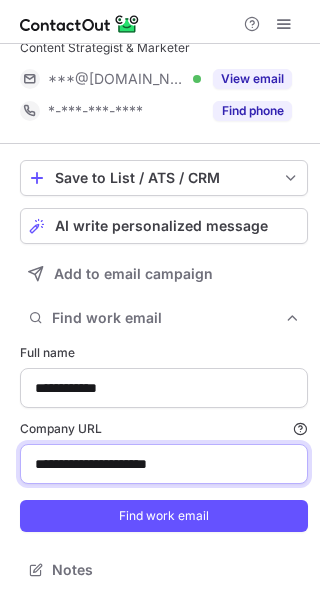 drag, startPoint x: 116, startPoint y: 467, endPoint x: 14, endPoint y: 477, distance: 102.48902 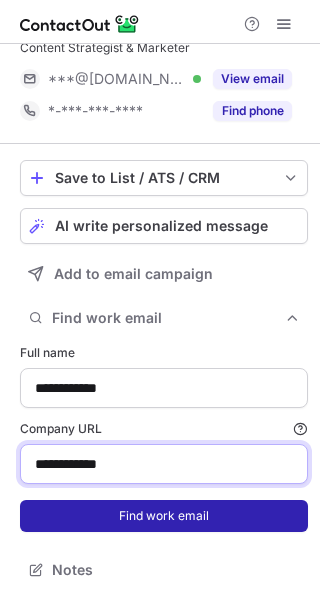 type on "**********" 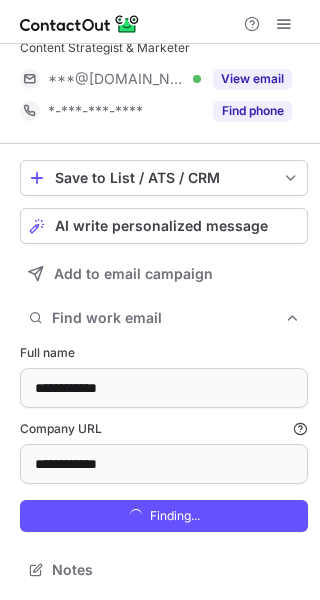 scroll, scrollTop: 10, scrollLeft: 10, axis: both 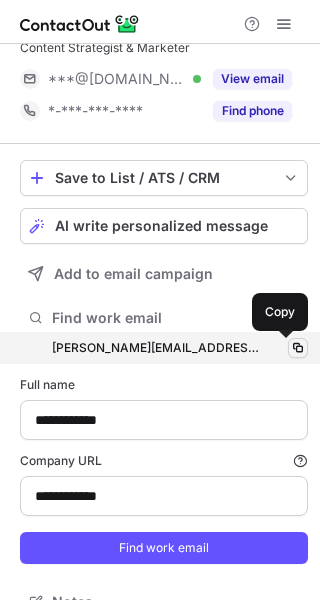 click at bounding box center (298, 348) 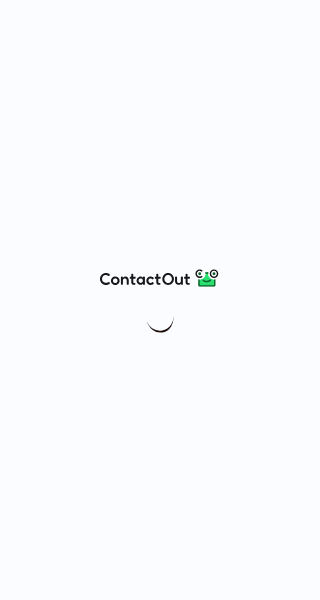 scroll, scrollTop: 0, scrollLeft: 0, axis: both 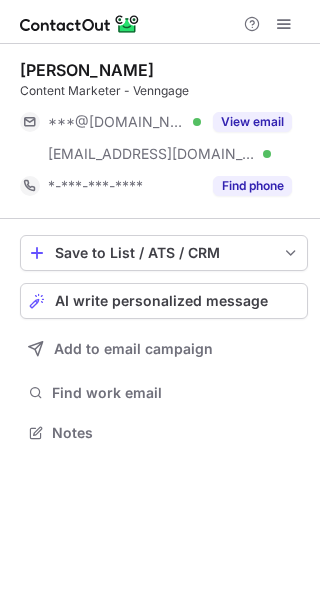 click on "Alessandro Oliveri Content Marketer - Venngage ***@gmail.com Verified ***@venngage.com Verified View email *-***-***-**** Find phone" at bounding box center (164, 131) 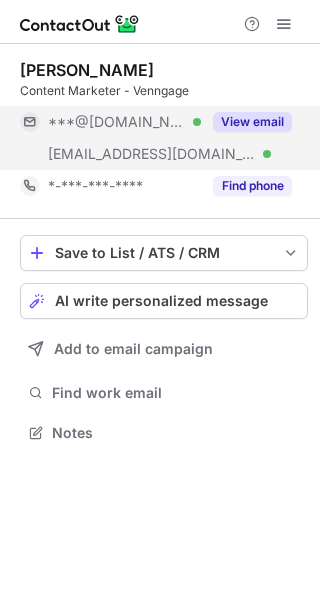 click on "View email" at bounding box center [252, 122] 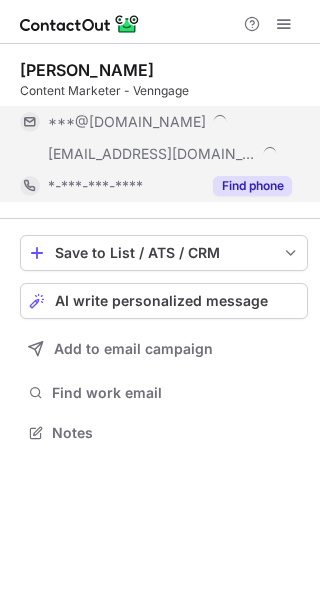 scroll, scrollTop: 10, scrollLeft: 10, axis: both 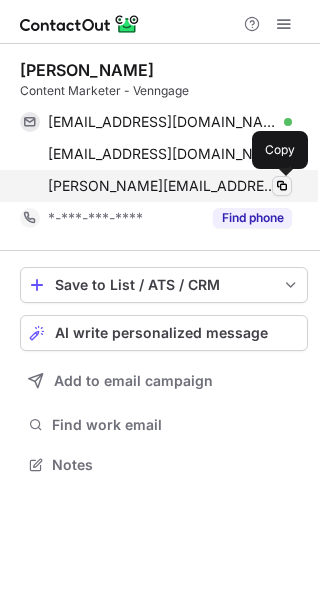 click at bounding box center [282, 186] 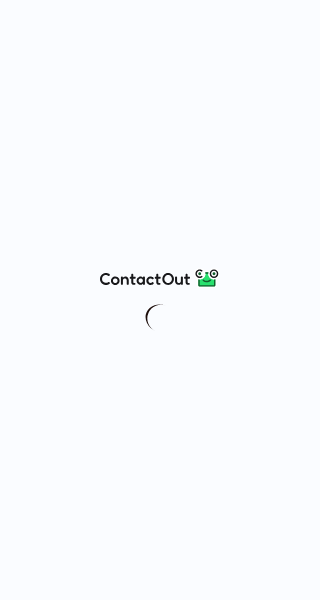 scroll, scrollTop: 0, scrollLeft: 0, axis: both 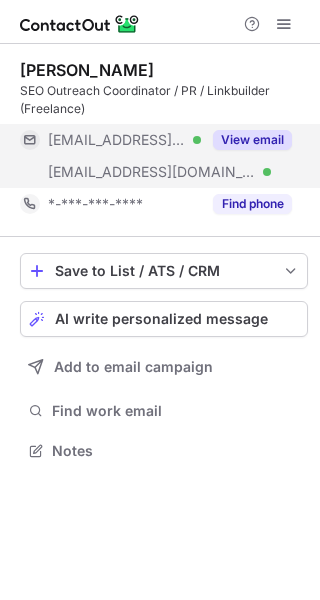 click on "View email" at bounding box center [252, 140] 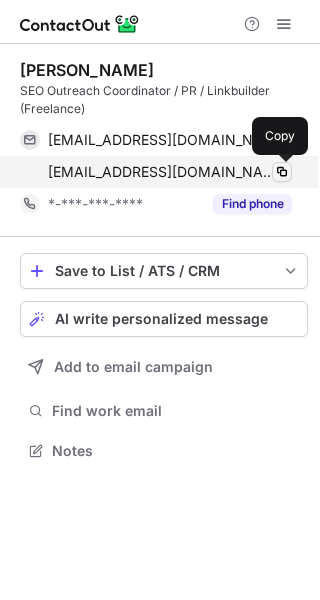 click at bounding box center [282, 172] 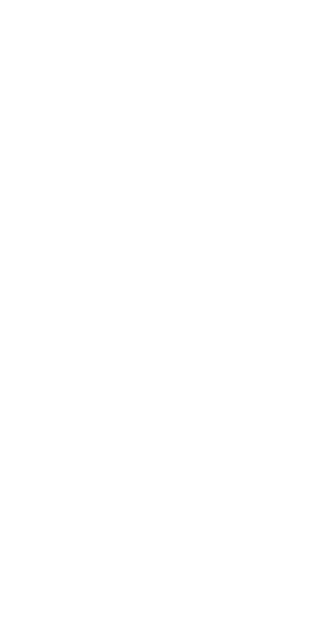 scroll, scrollTop: 0, scrollLeft: 0, axis: both 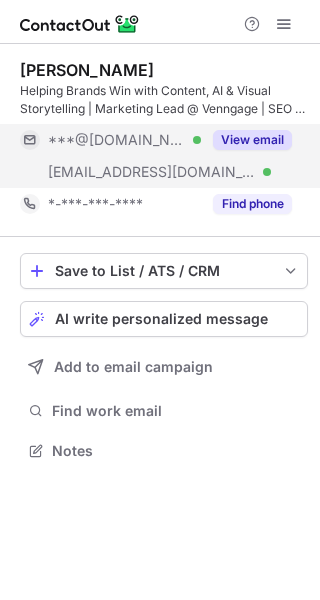 click on "View email" at bounding box center (252, 140) 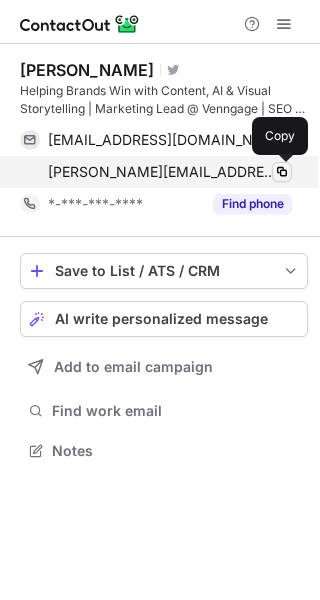 click at bounding box center (282, 172) 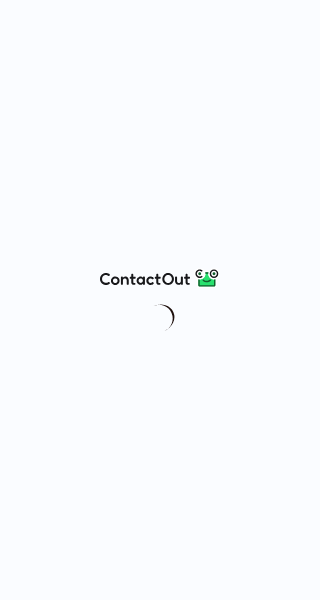 scroll, scrollTop: 0, scrollLeft: 0, axis: both 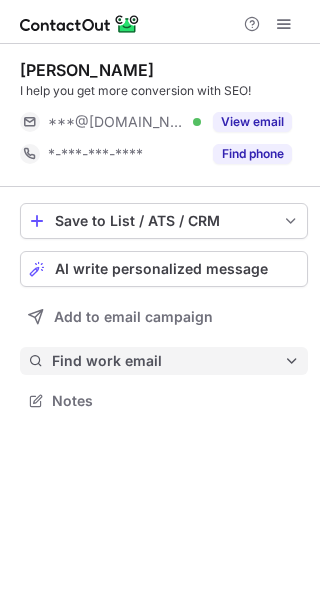 click on "Find work email" at bounding box center (168, 361) 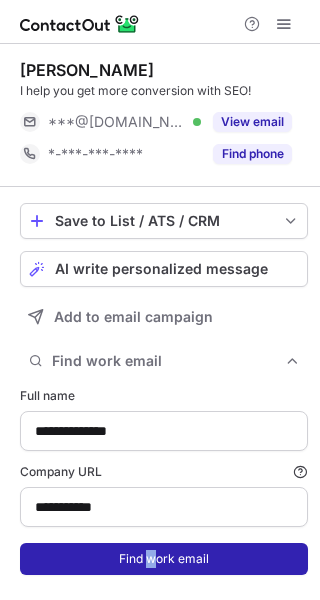 drag, startPoint x: 150, startPoint y: 575, endPoint x: 139, endPoint y: 564, distance: 15.556349 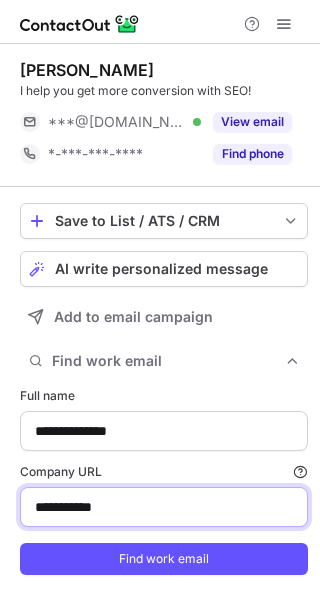 click on "**********" at bounding box center (164, 507) 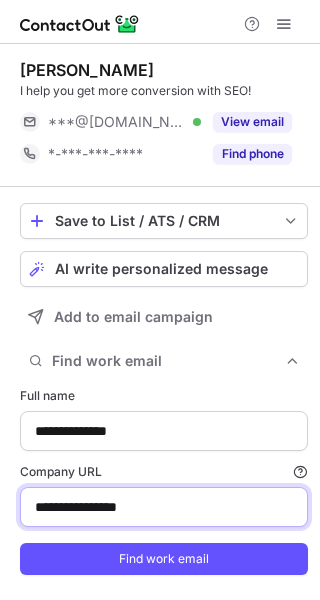 drag, startPoint x: 70, startPoint y: 507, endPoint x: 12, endPoint y: 516, distance: 58.694122 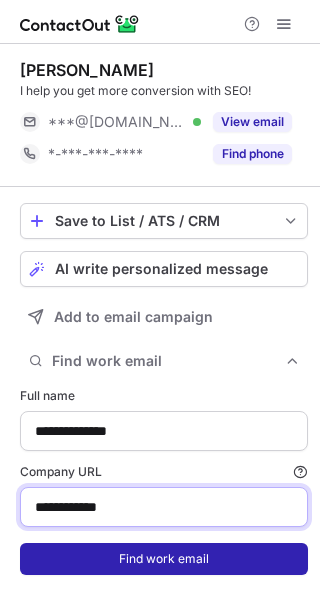 type on "**********" 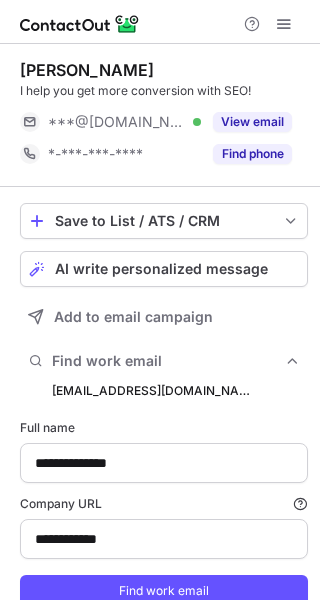 scroll, scrollTop: 10, scrollLeft: 10, axis: both 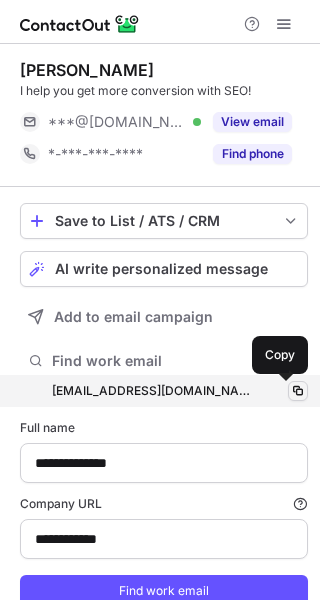 click at bounding box center (298, 391) 